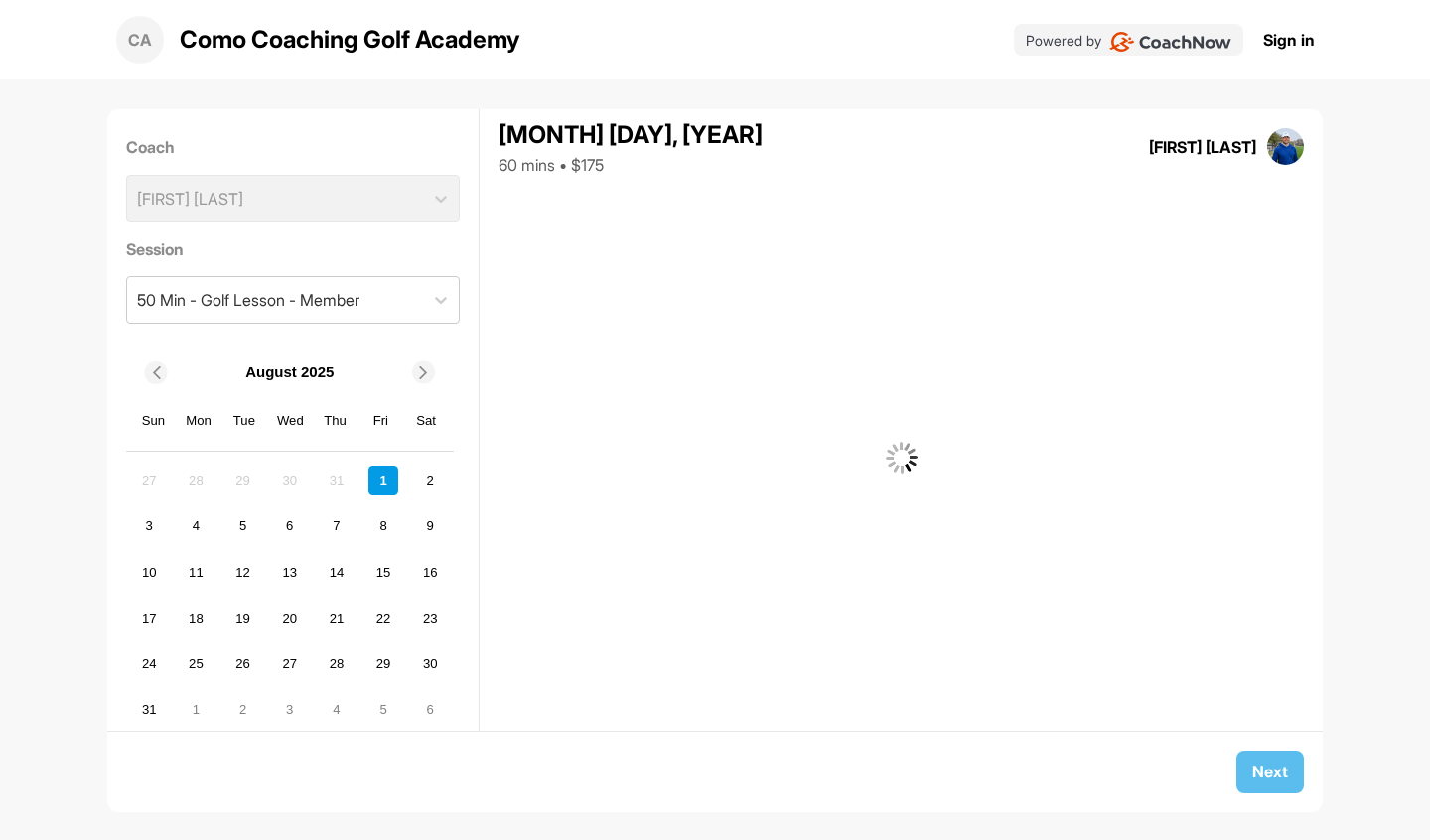 scroll, scrollTop: 0, scrollLeft: 0, axis: both 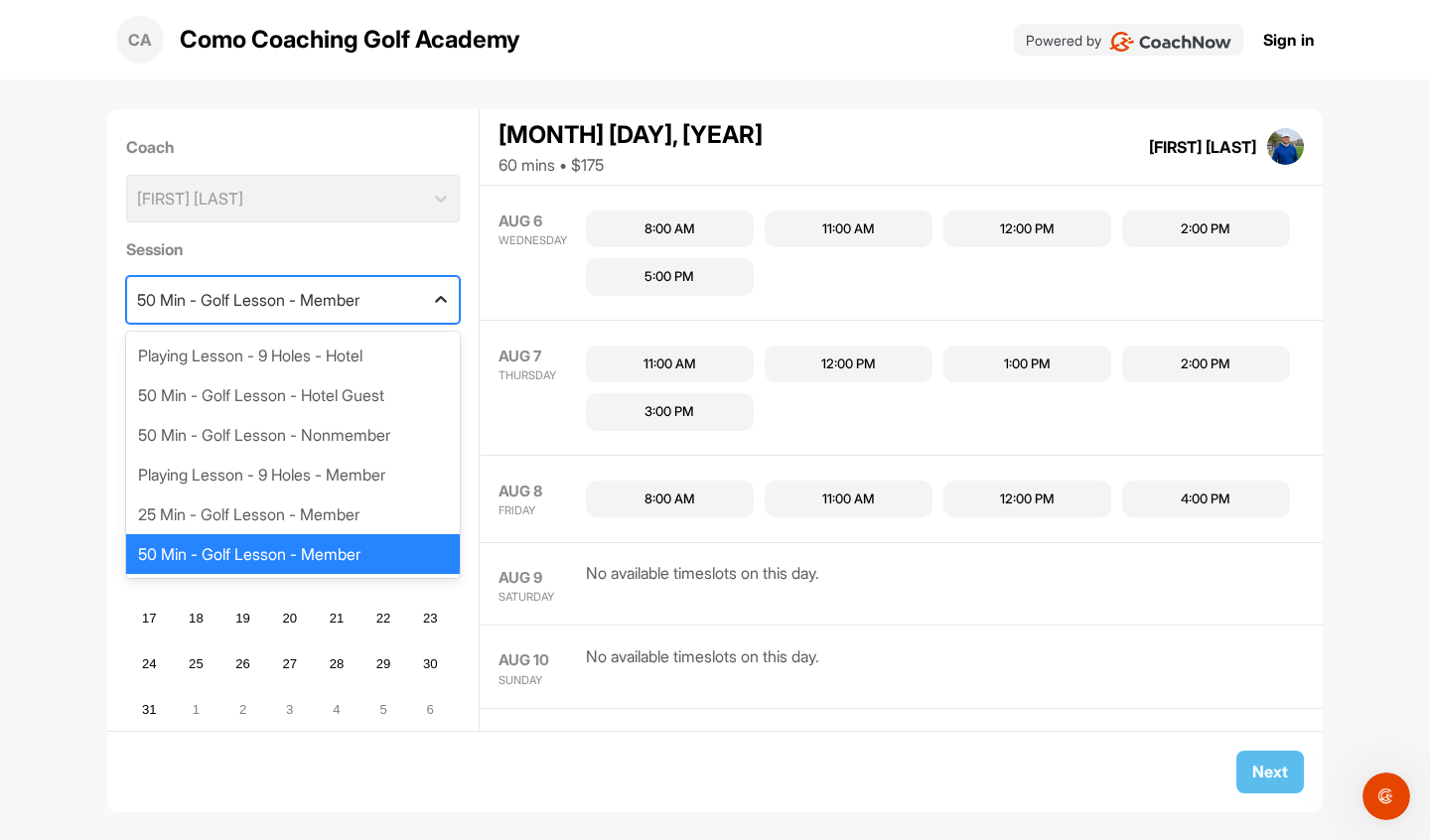 click 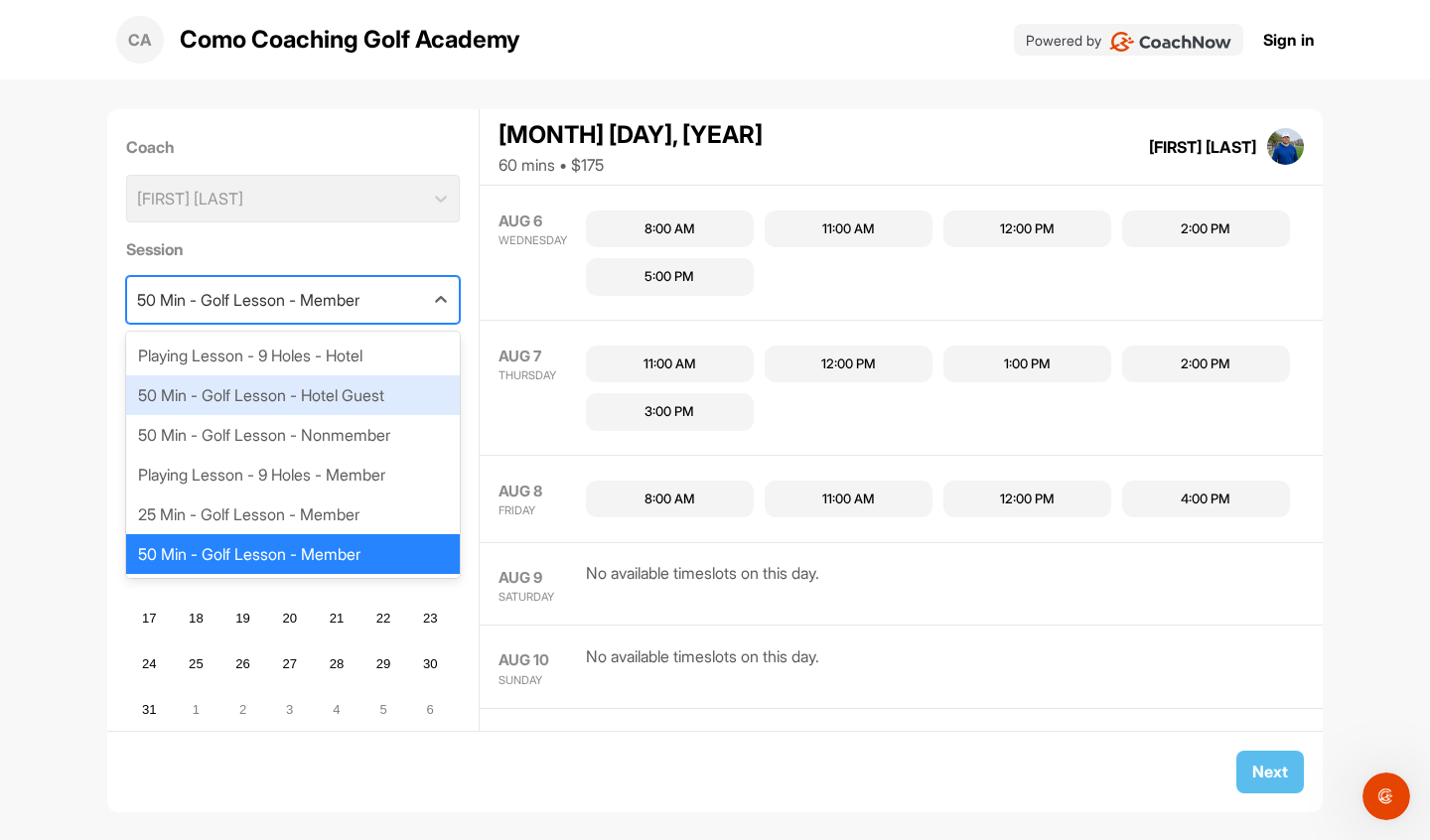 click on "50 Min - Golf Lesson - Hotel Guest" at bounding box center (293, 395) 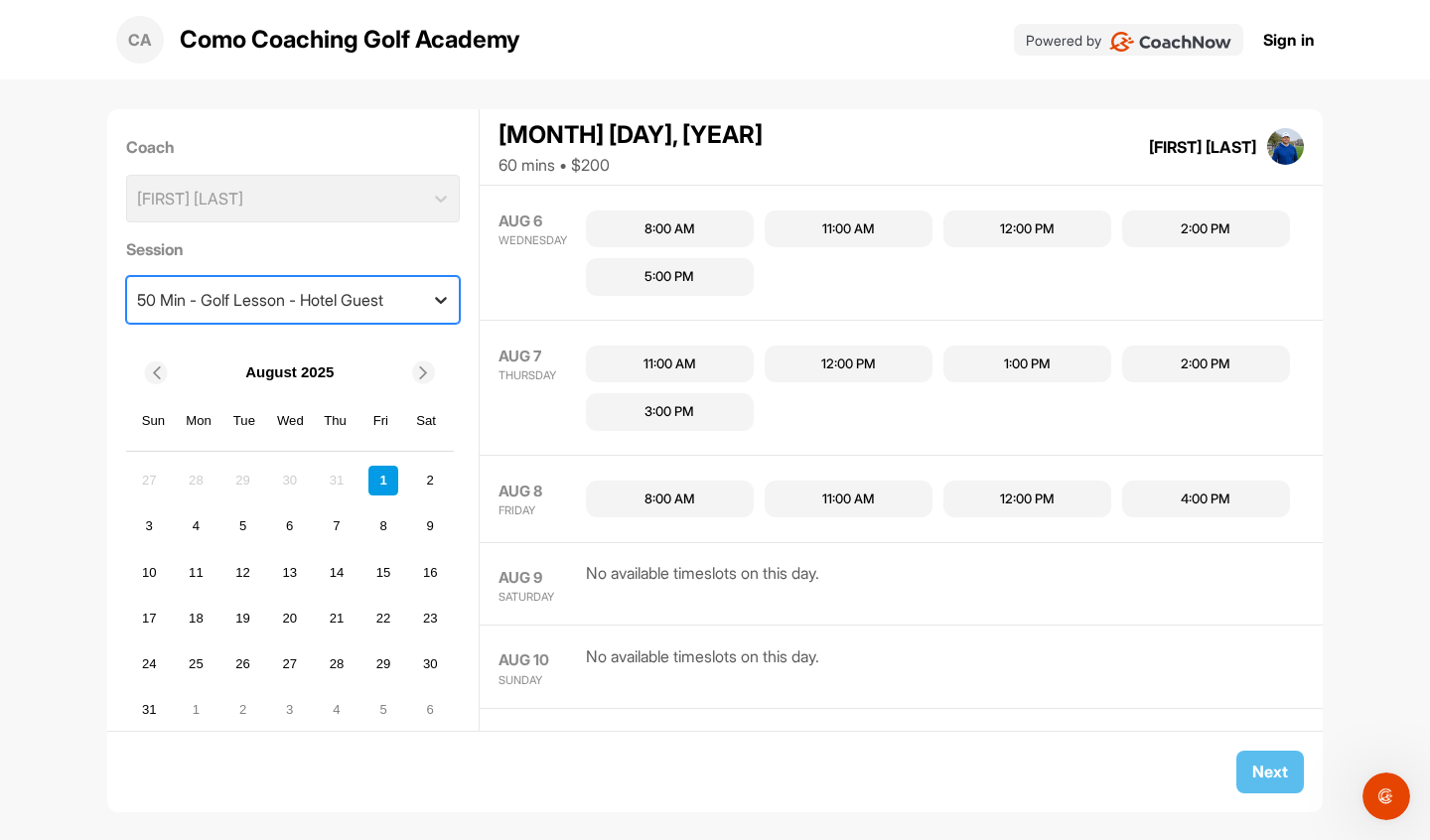 click 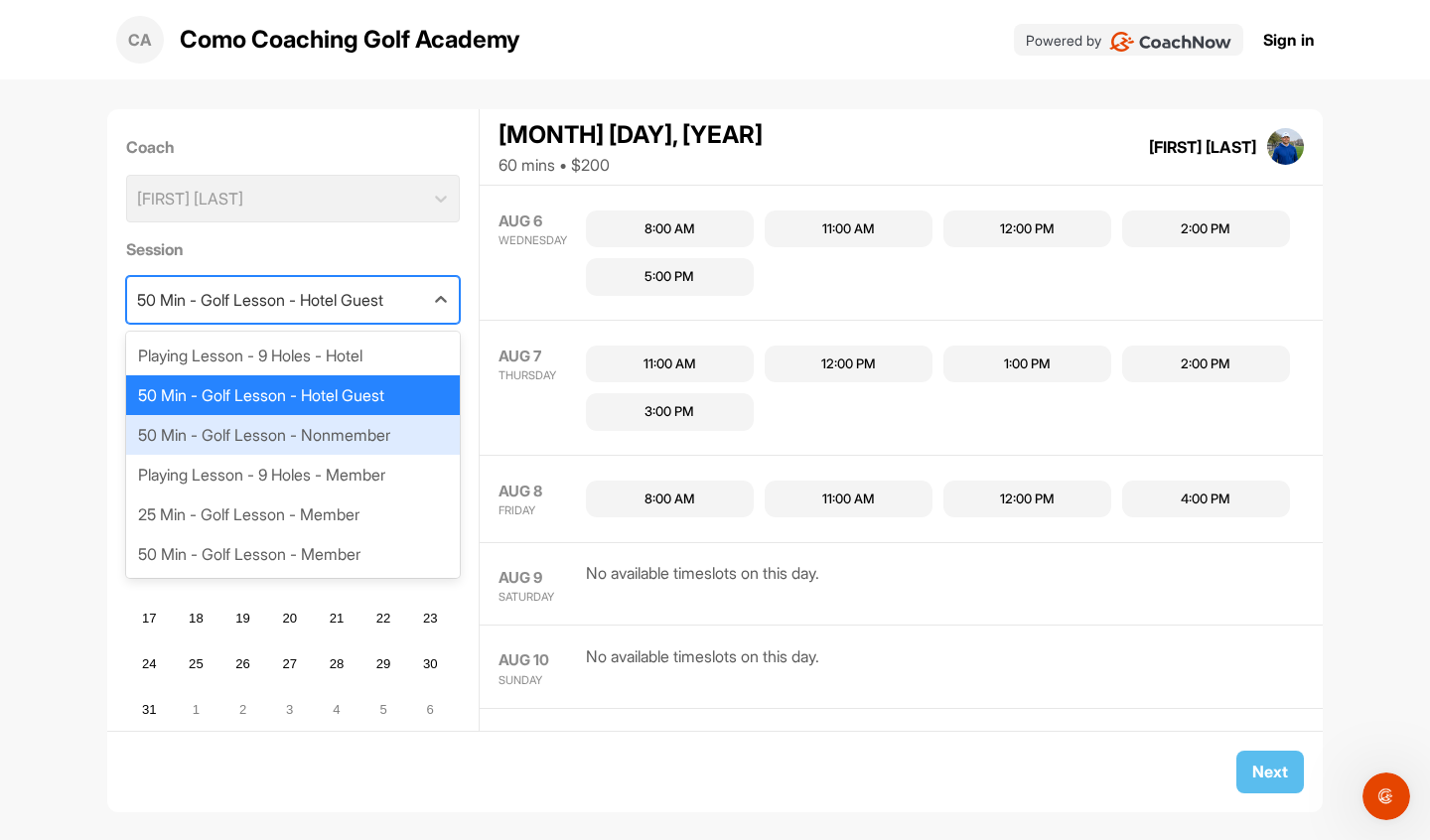 click on "50 Min - Golf Lesson - Nonmember" at bounding box center (293, 435) 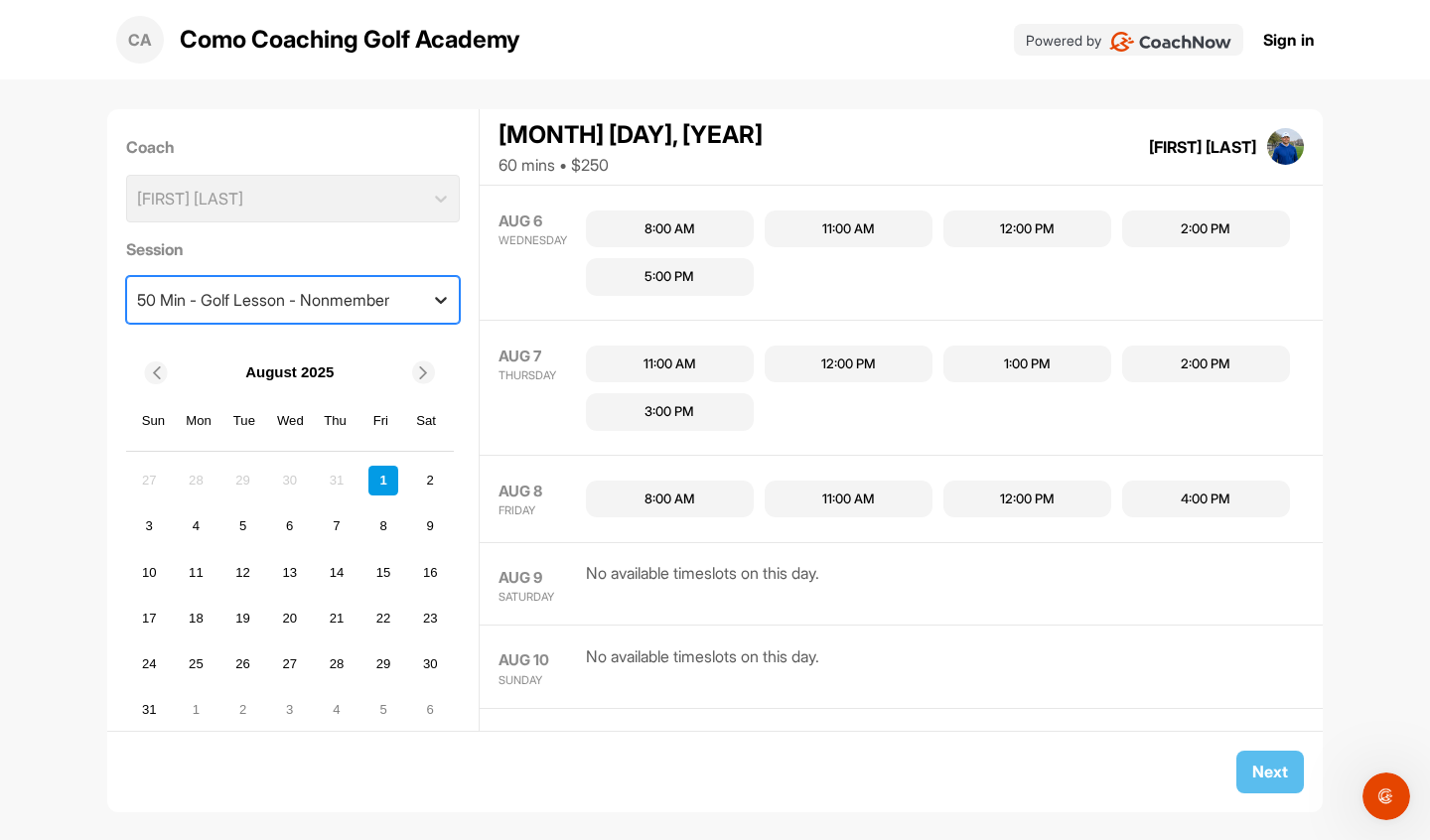 click 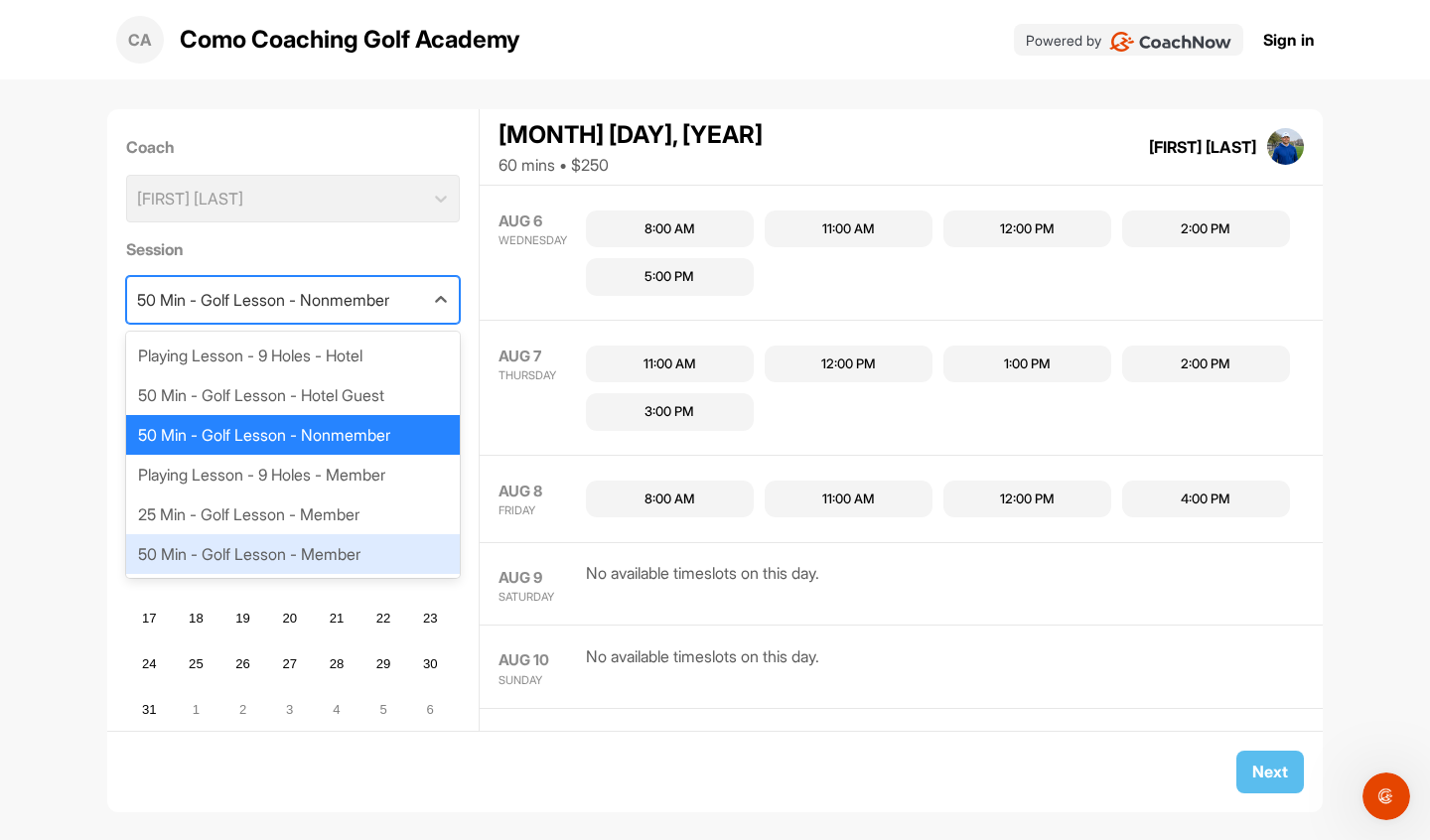 click on "50 Min - Golf Lesson - Member" at bounding box center (293, 554) 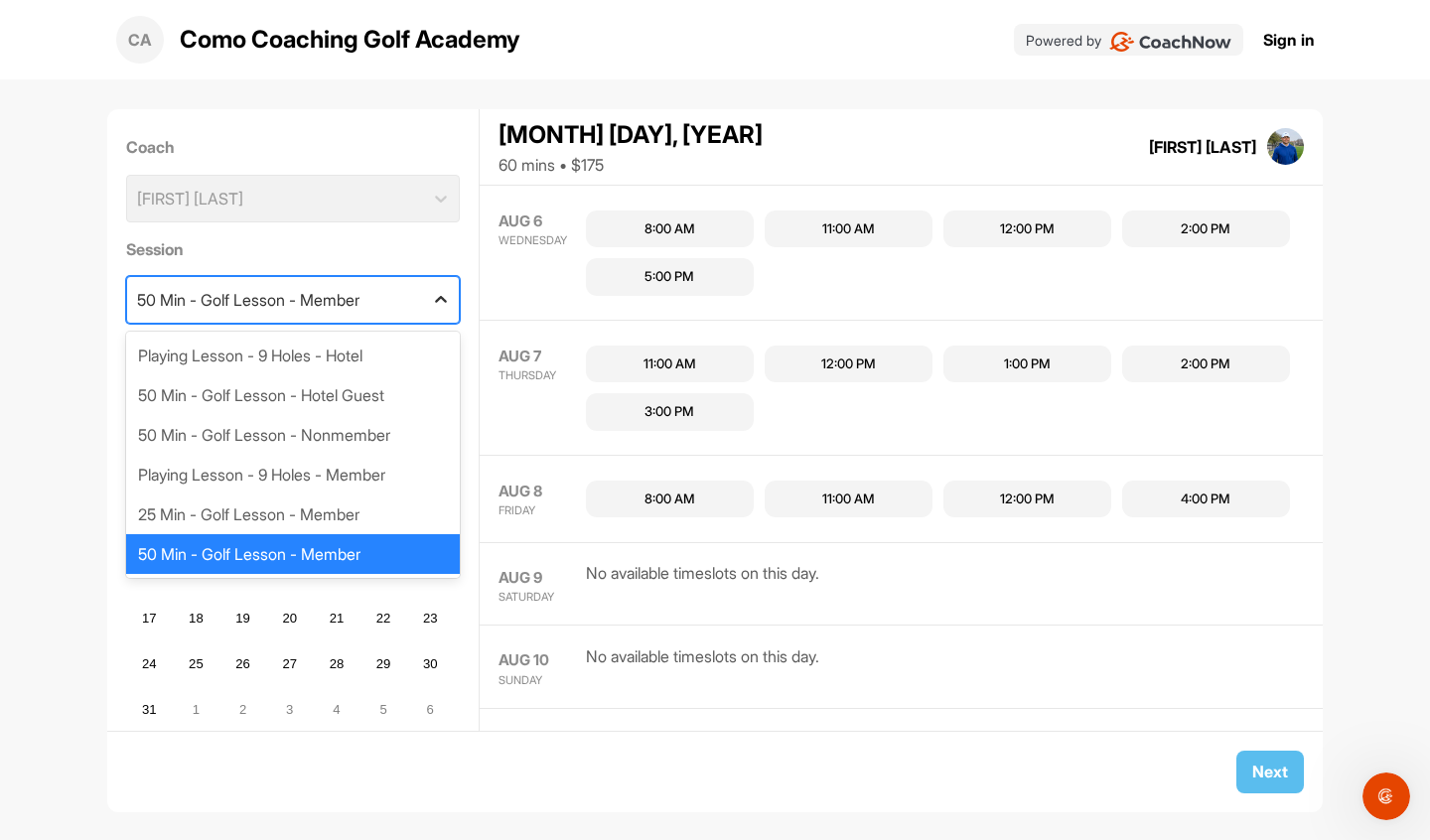 click 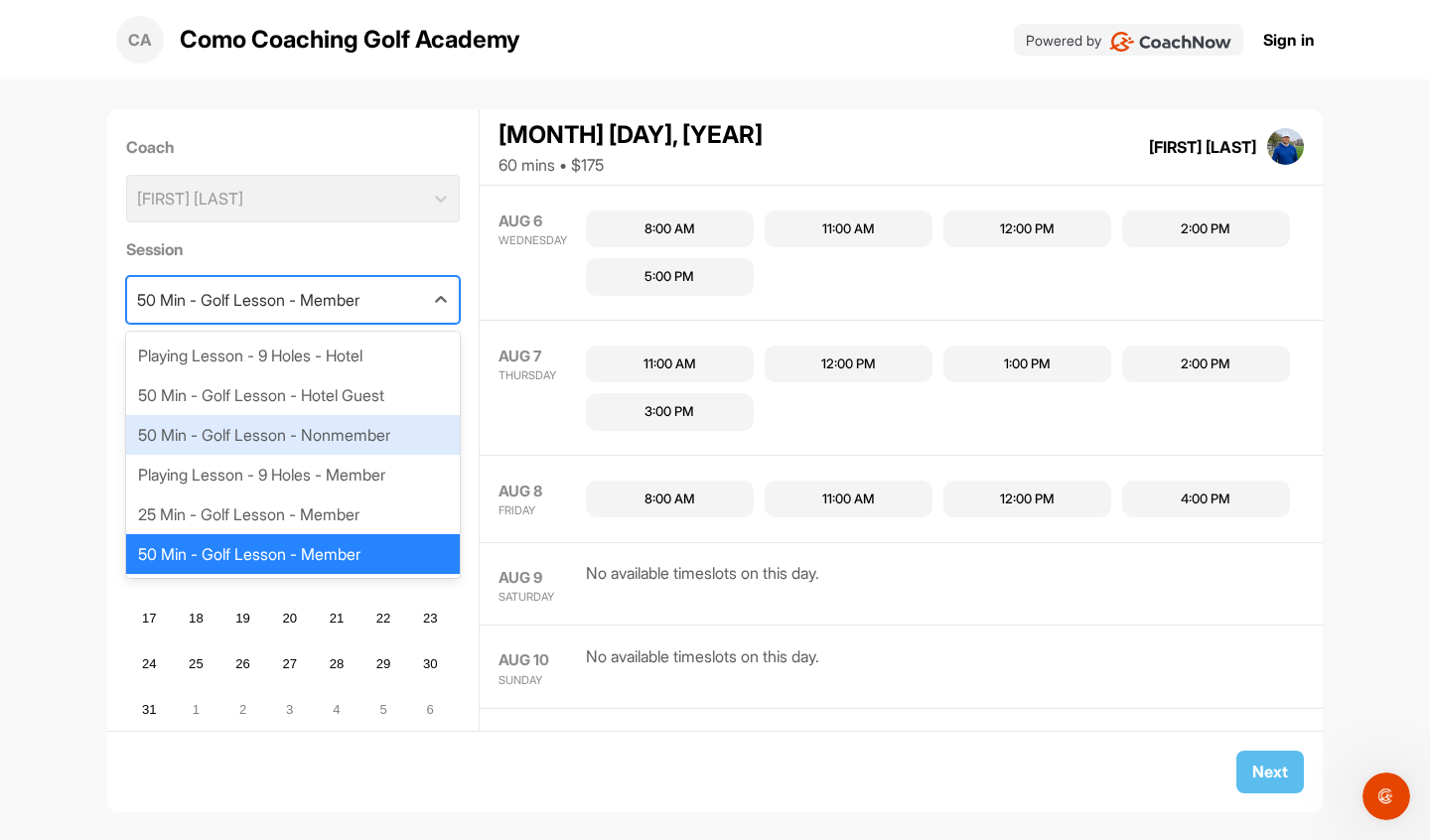 click on "50 Min - Golf Lesson - Nonmember" at bounding box center [293, 435] 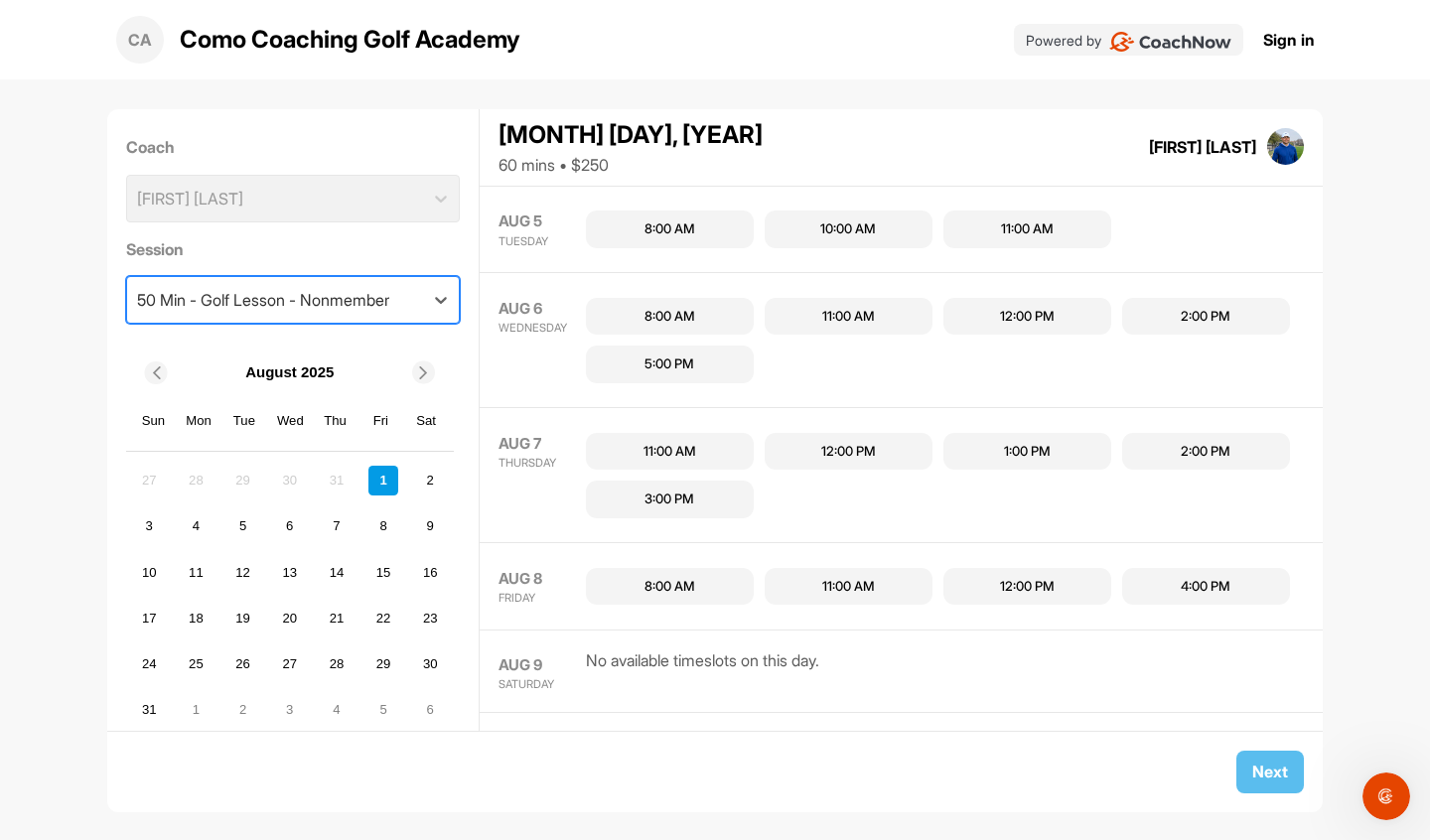 scroll, scrollTop: 337, scrollLeft: 0, axis: vertical 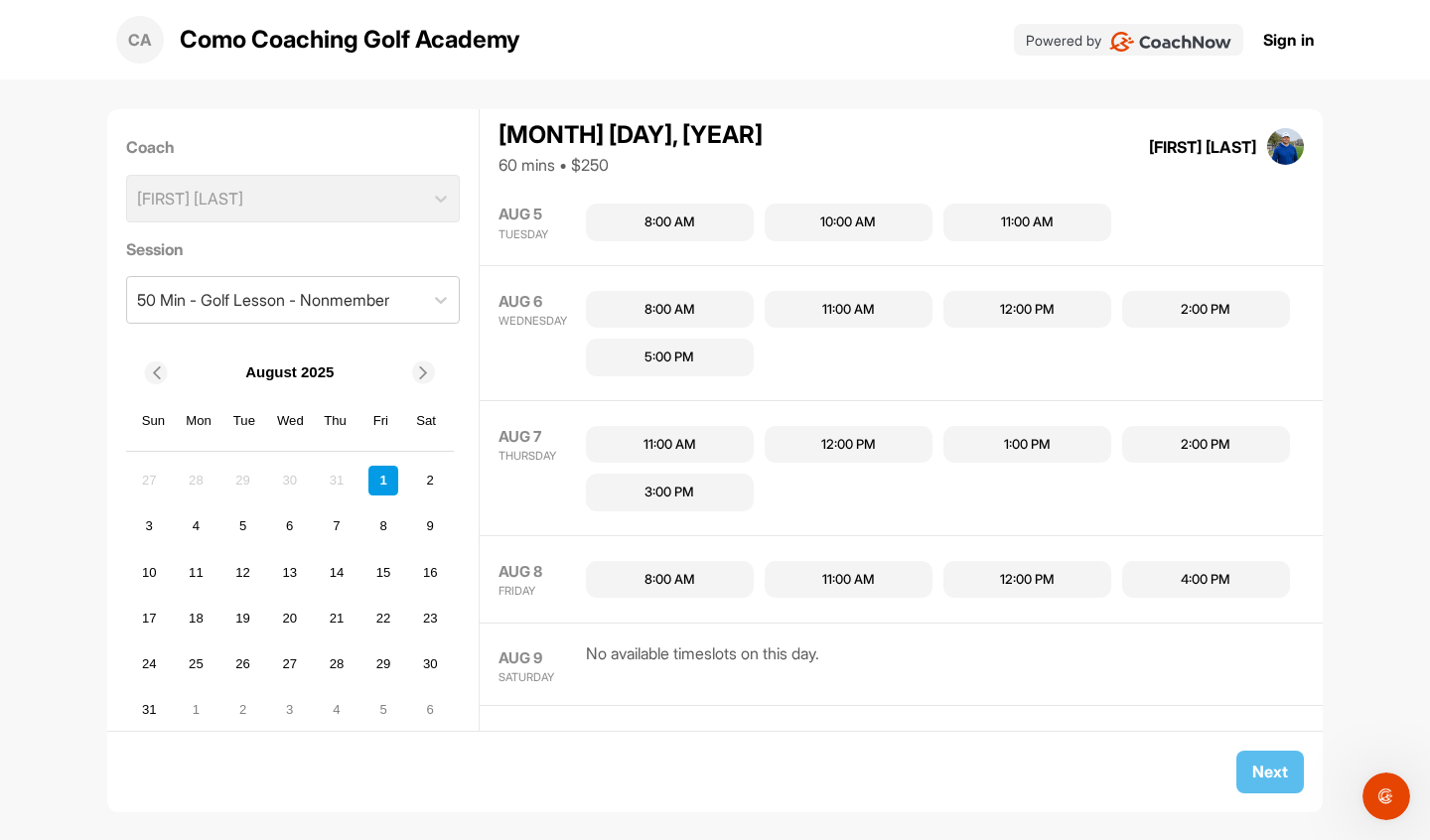 click on "2:00 PM" at bounding box center (1206, 445) 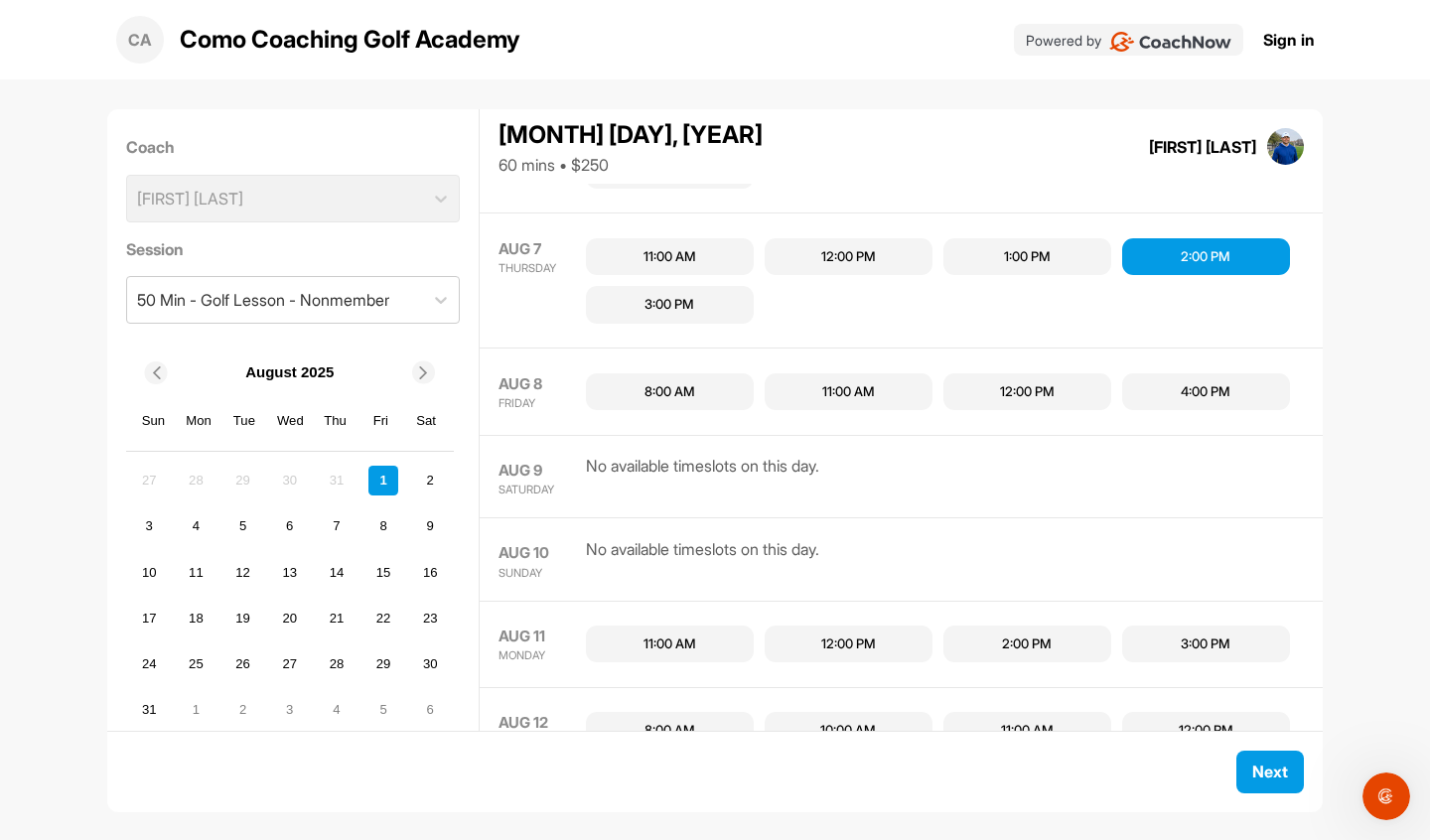 scroll, scrollTop: 520, scrollLeft: 0, axis: vertical 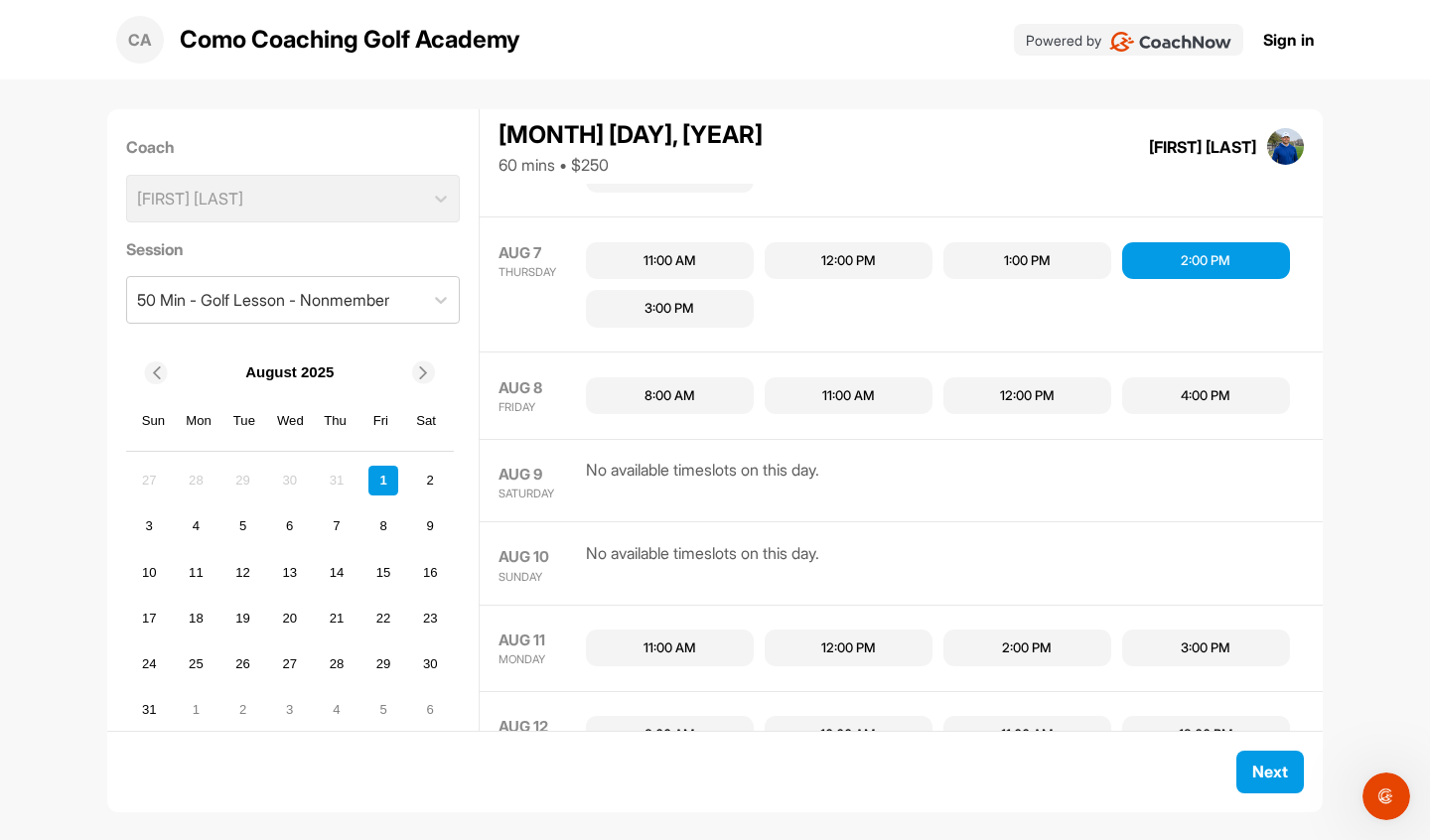 click on "12:00 PM" at bounding box center [1027, 396] 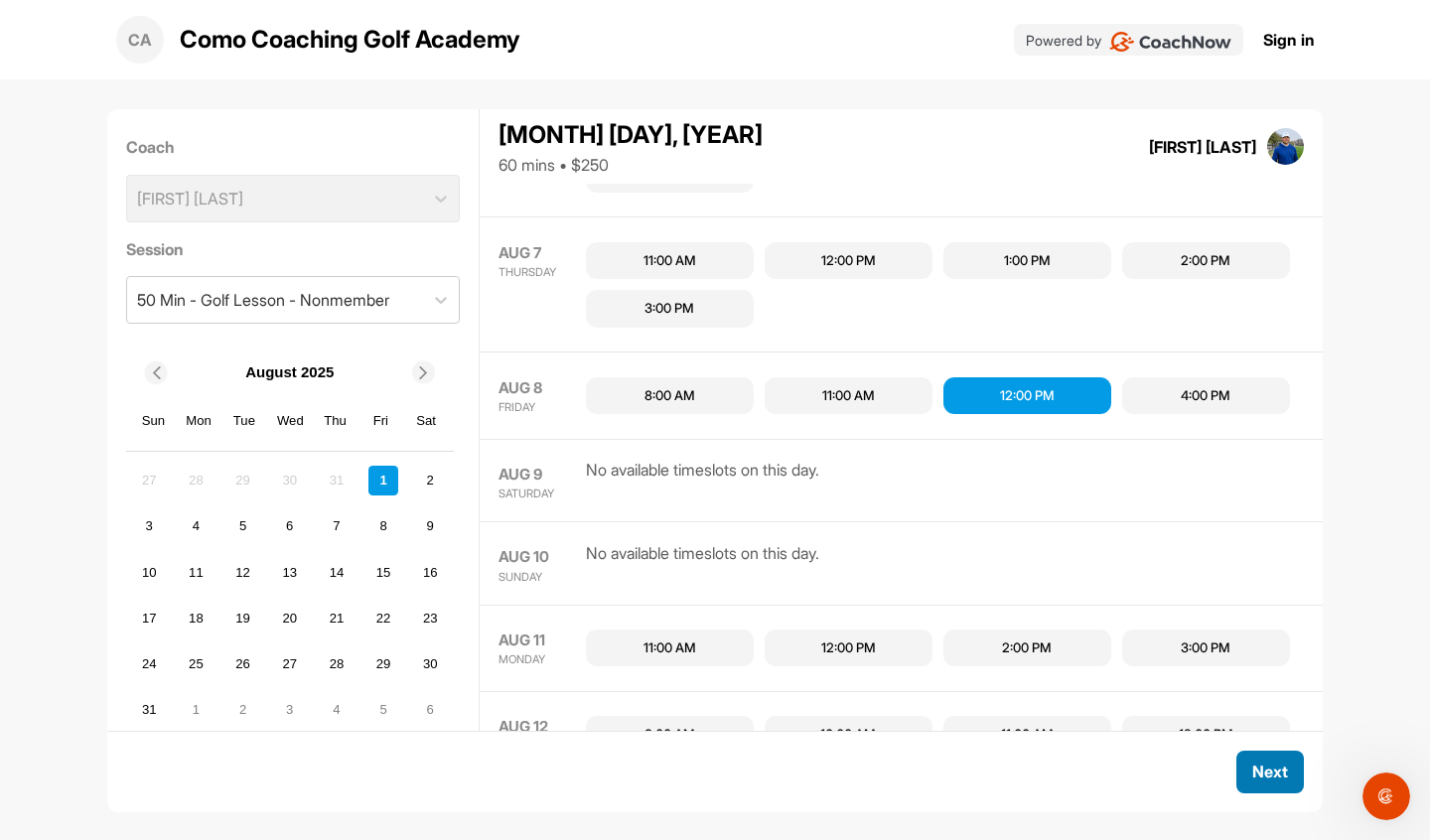 click on "Next" at bounding box center [1270, 771] 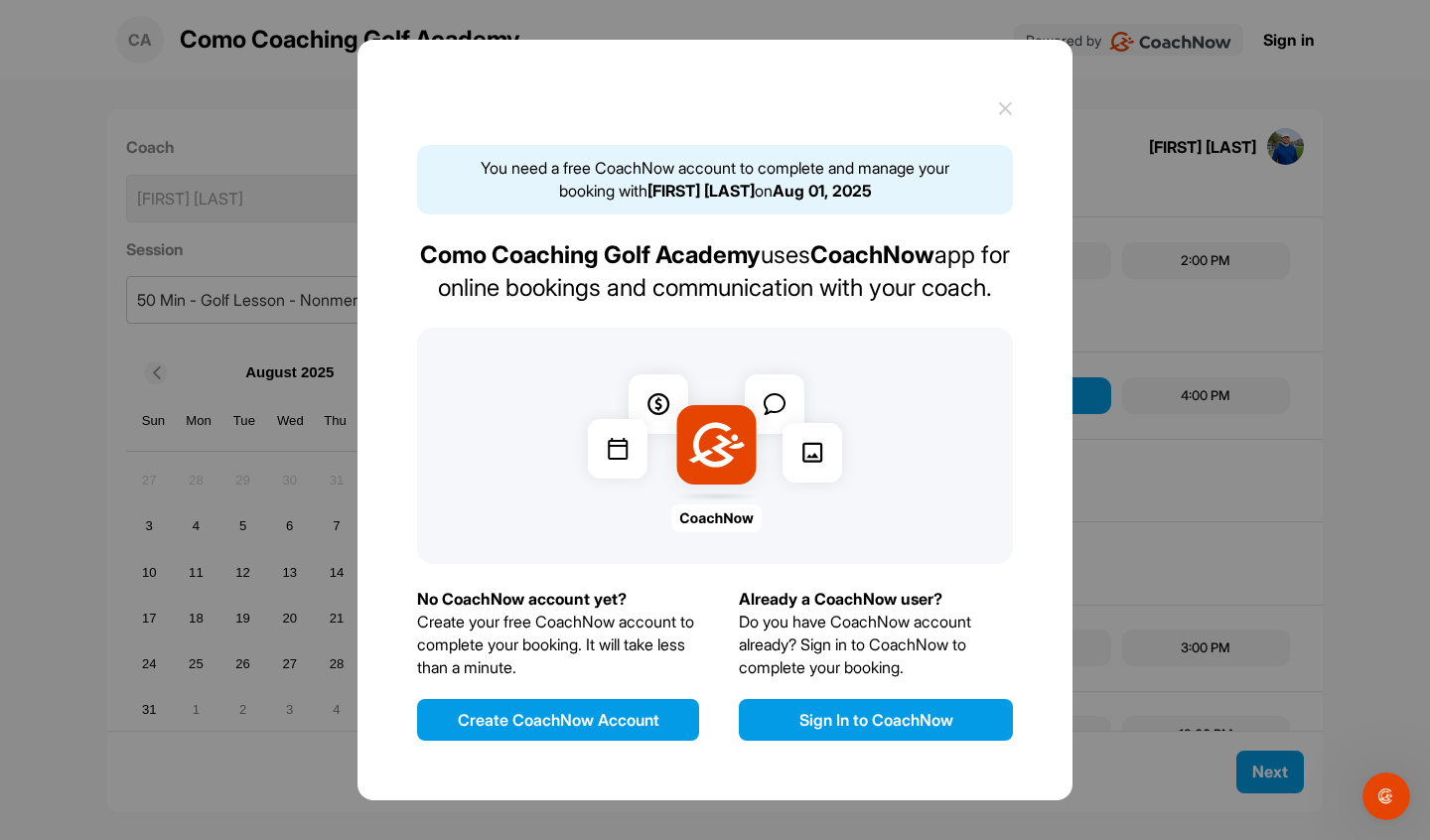 click on "Create CoachNow Account" at bounding box center (558, 720) 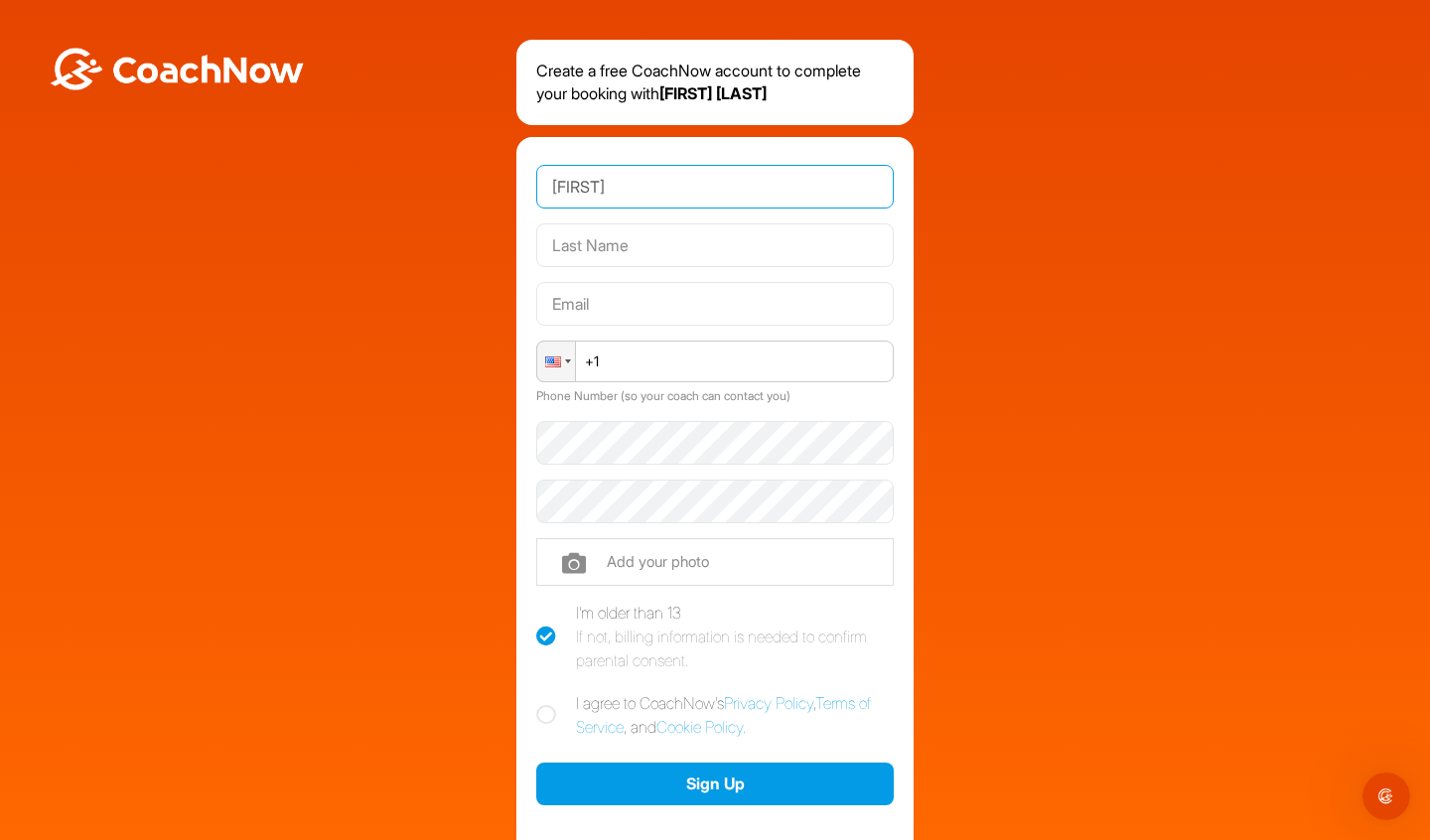 type on "[FIRST]" 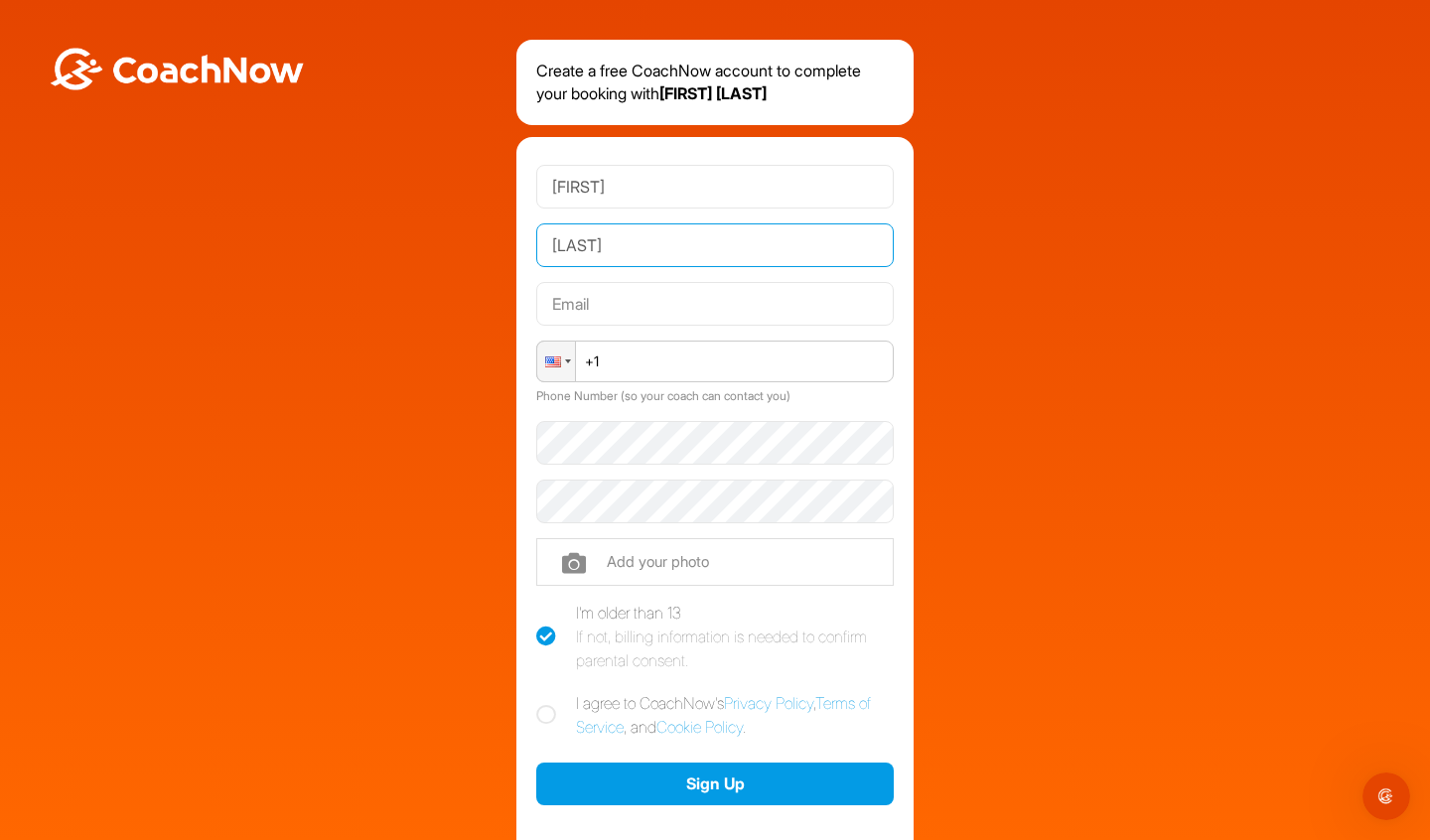 type on "[LAST]" 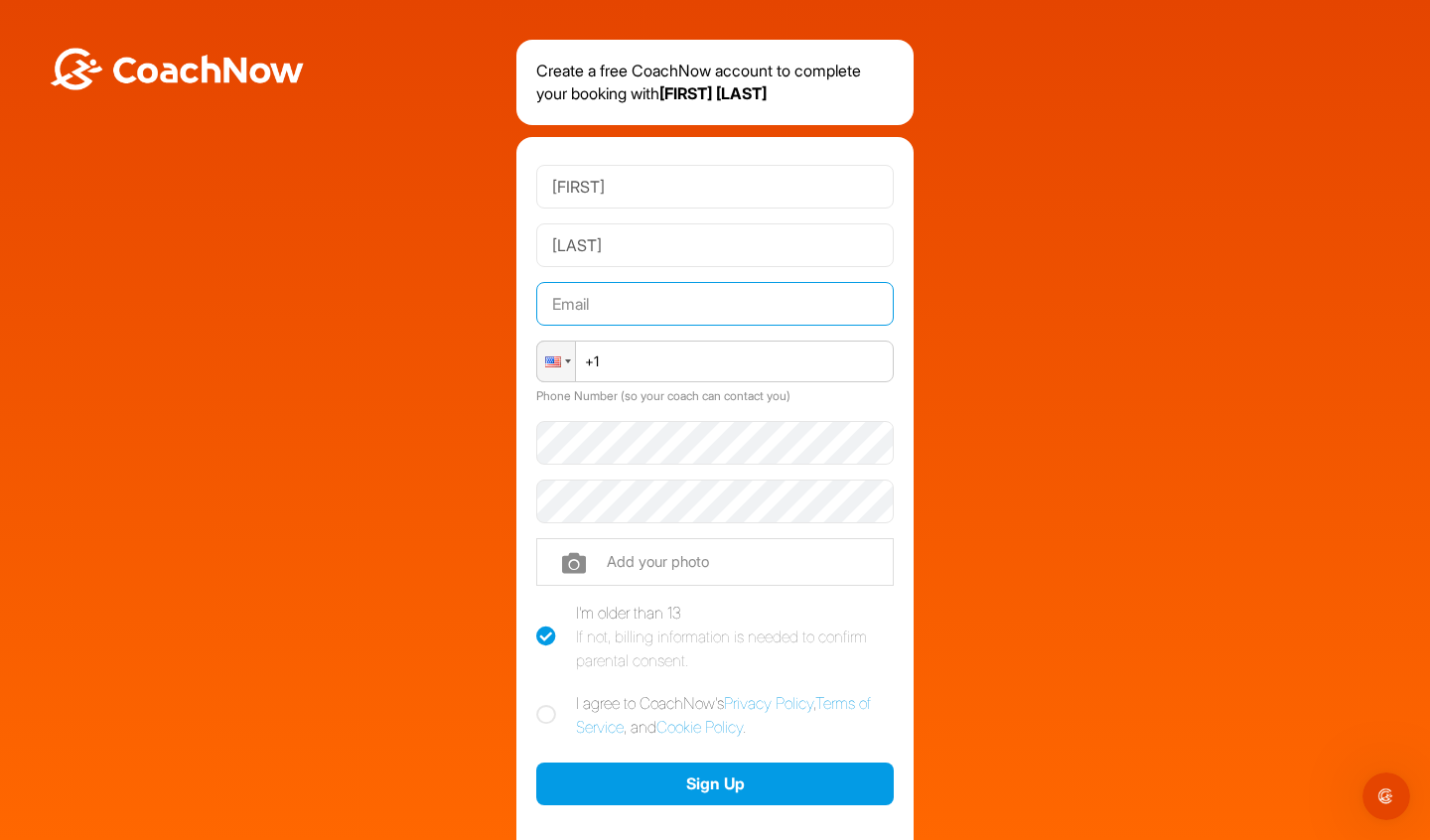 type on "[FIRST] [LAST]@[DOMAIN]" 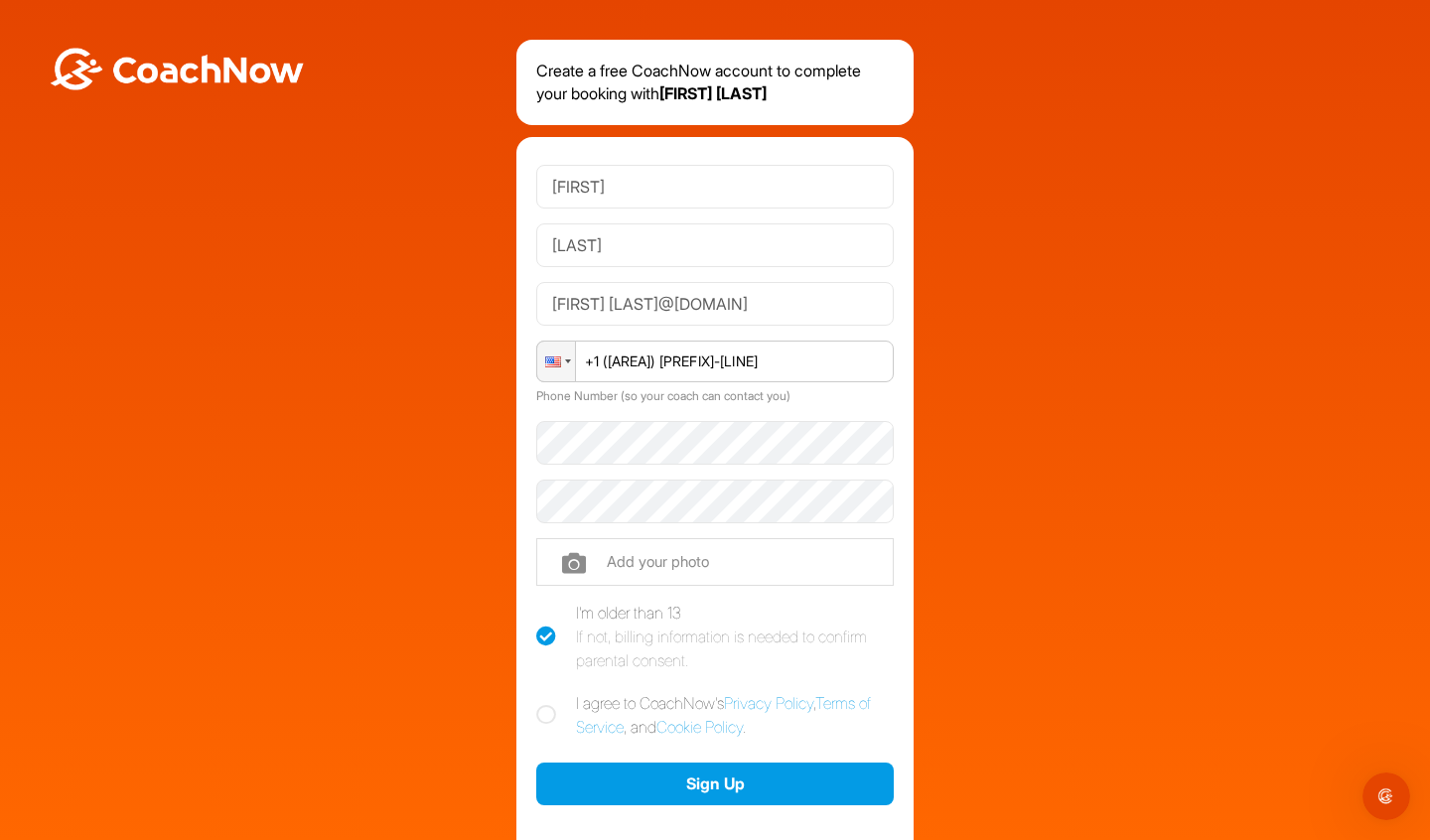 type on "+1 ([AREA]) [PREFIX]-[LINE]" 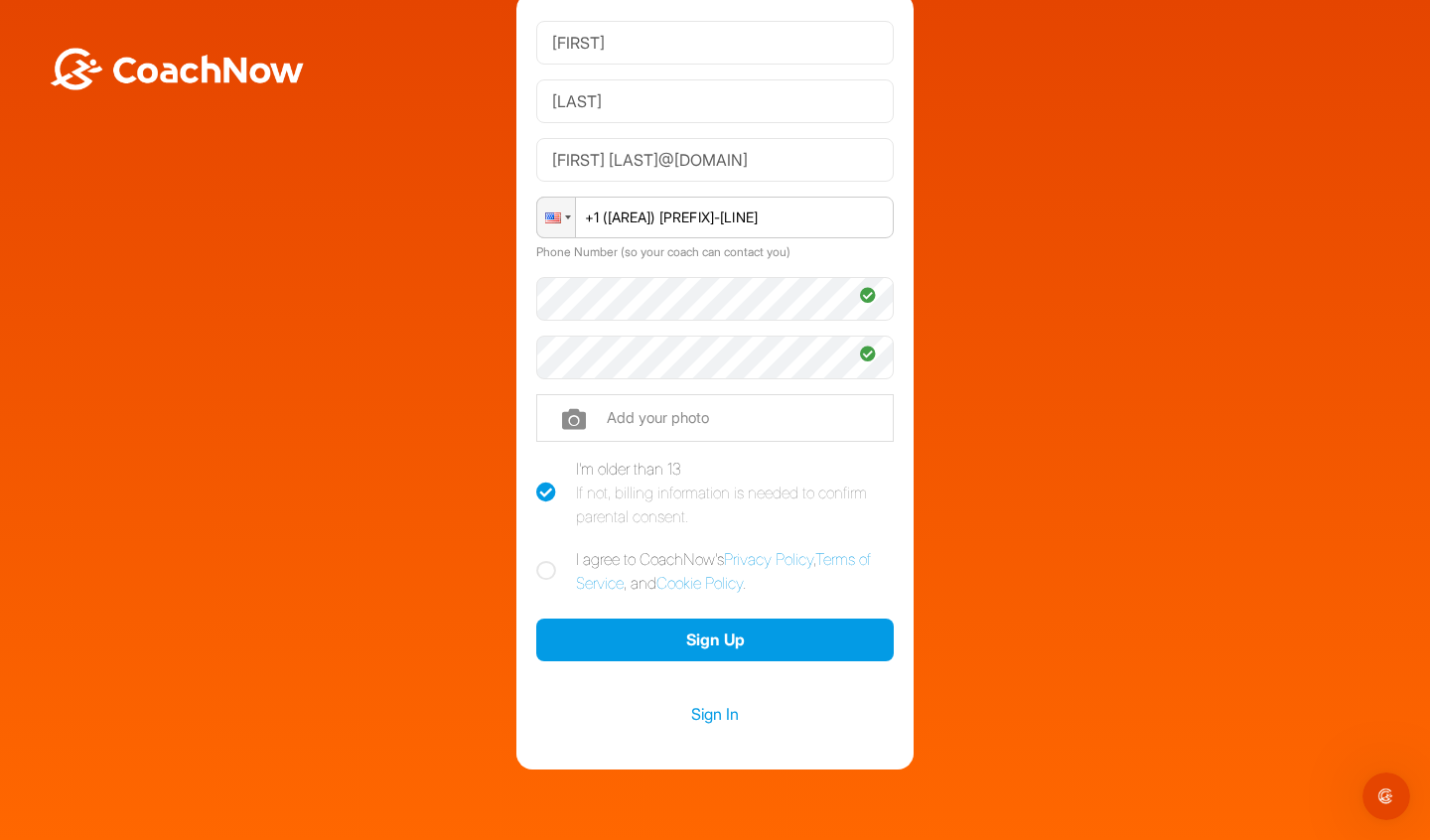 scroll, scrollTop: 150, scrollLeft: 0, axis: vertical 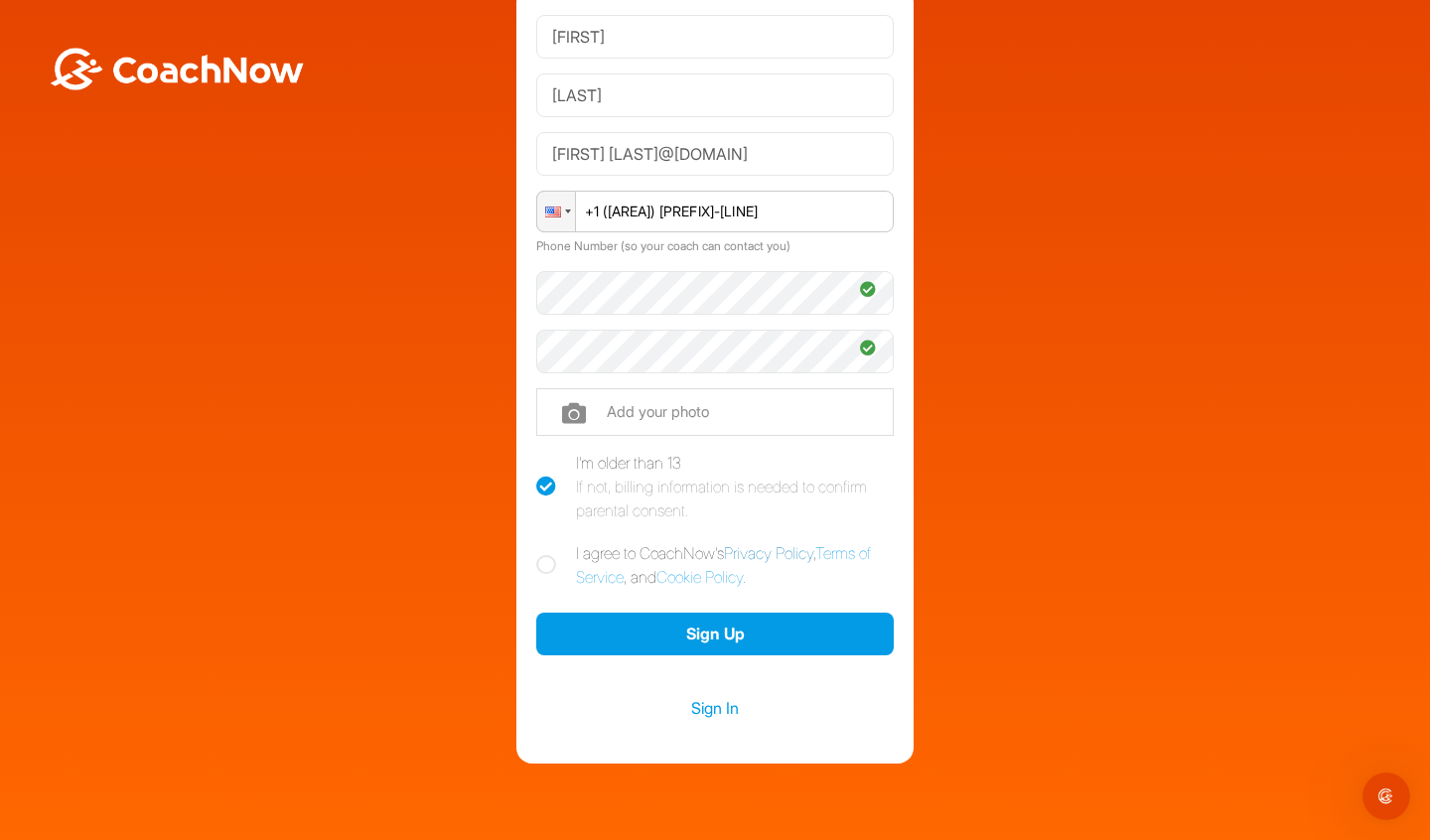 click on "Privacy Policy" at bounding box center (769, 553) 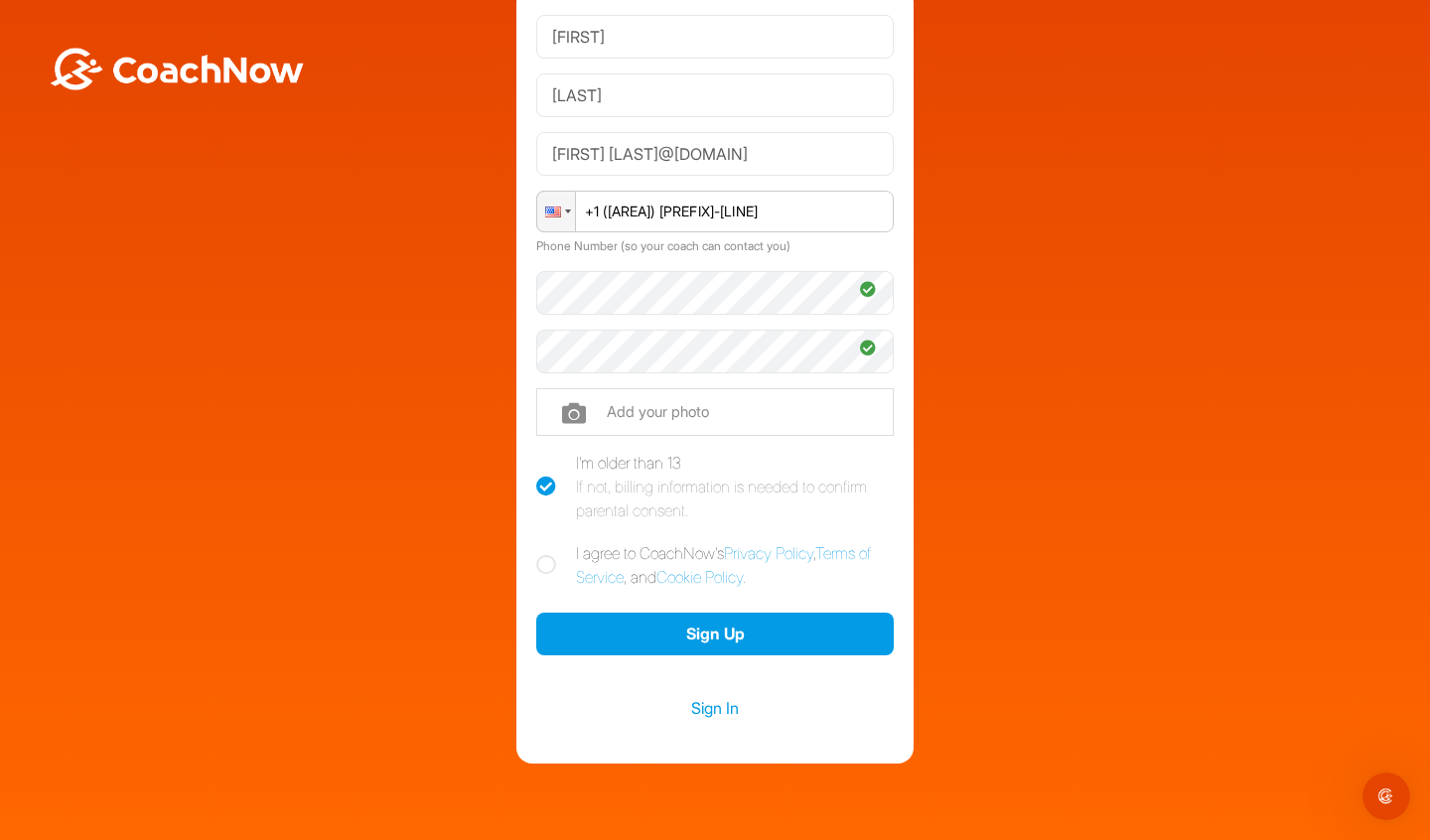 click at bounding box center (546, 565) 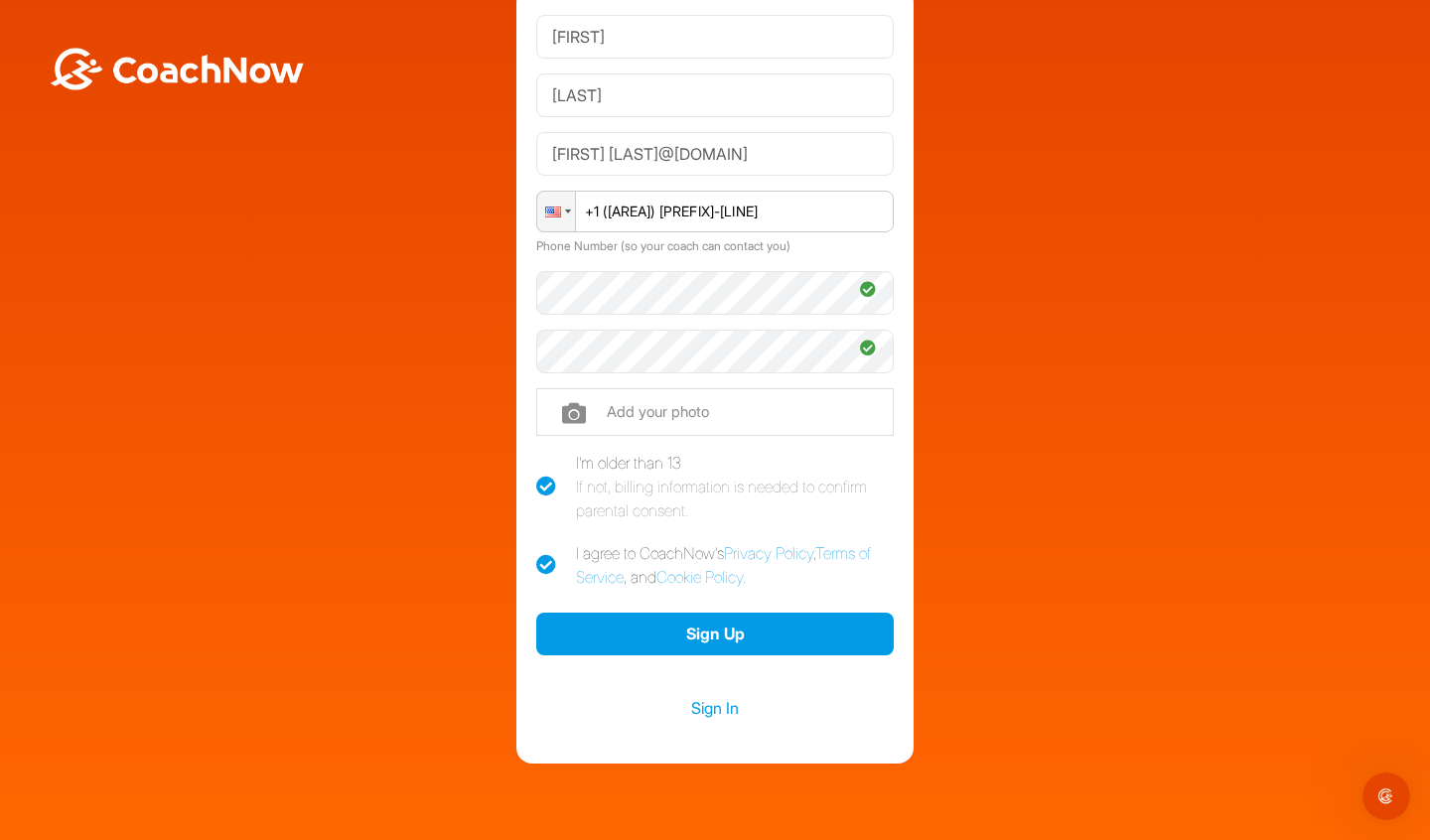 checkbox on "true" 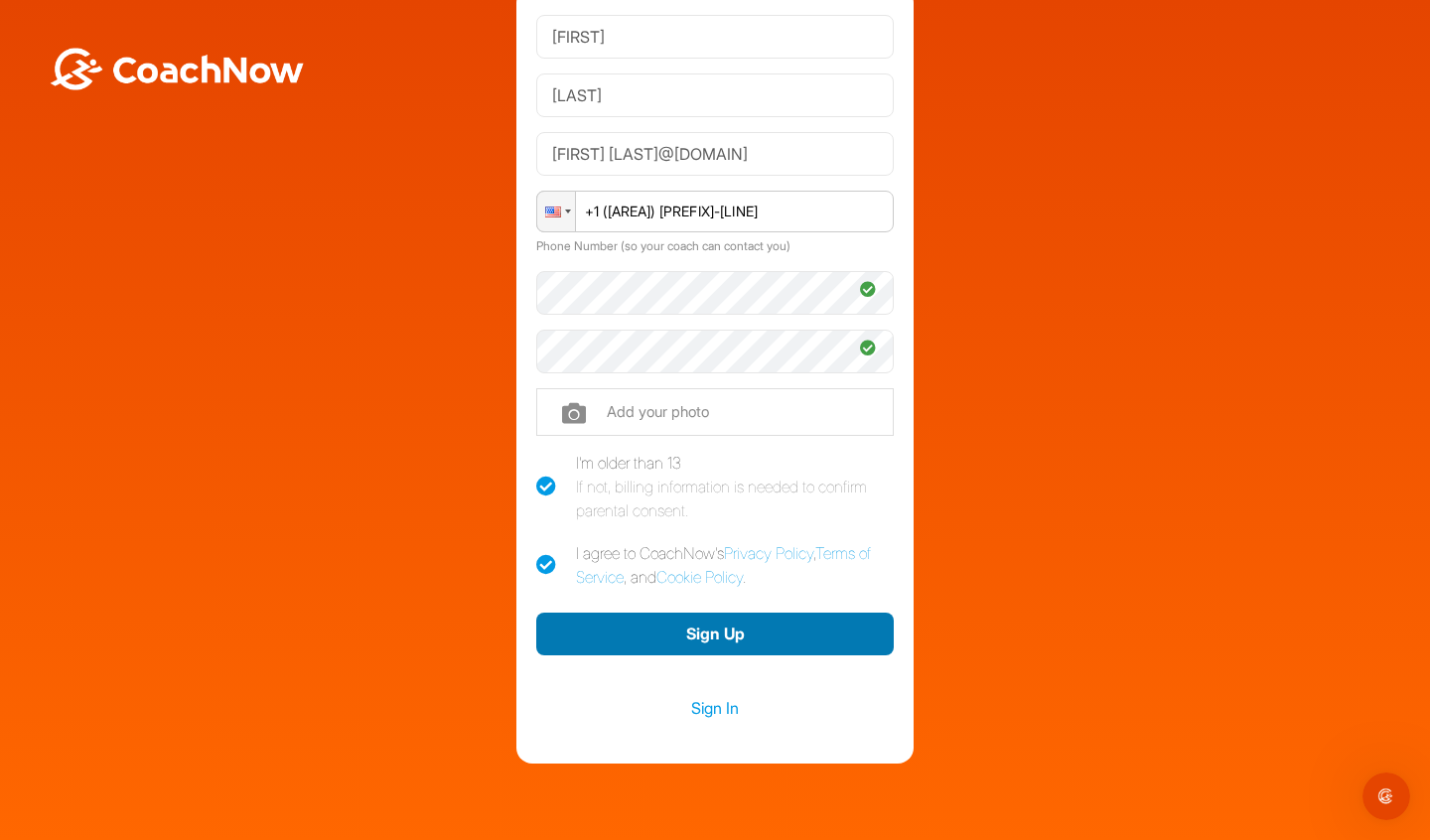click on "Sign Up" at bounding box center (715, 633) 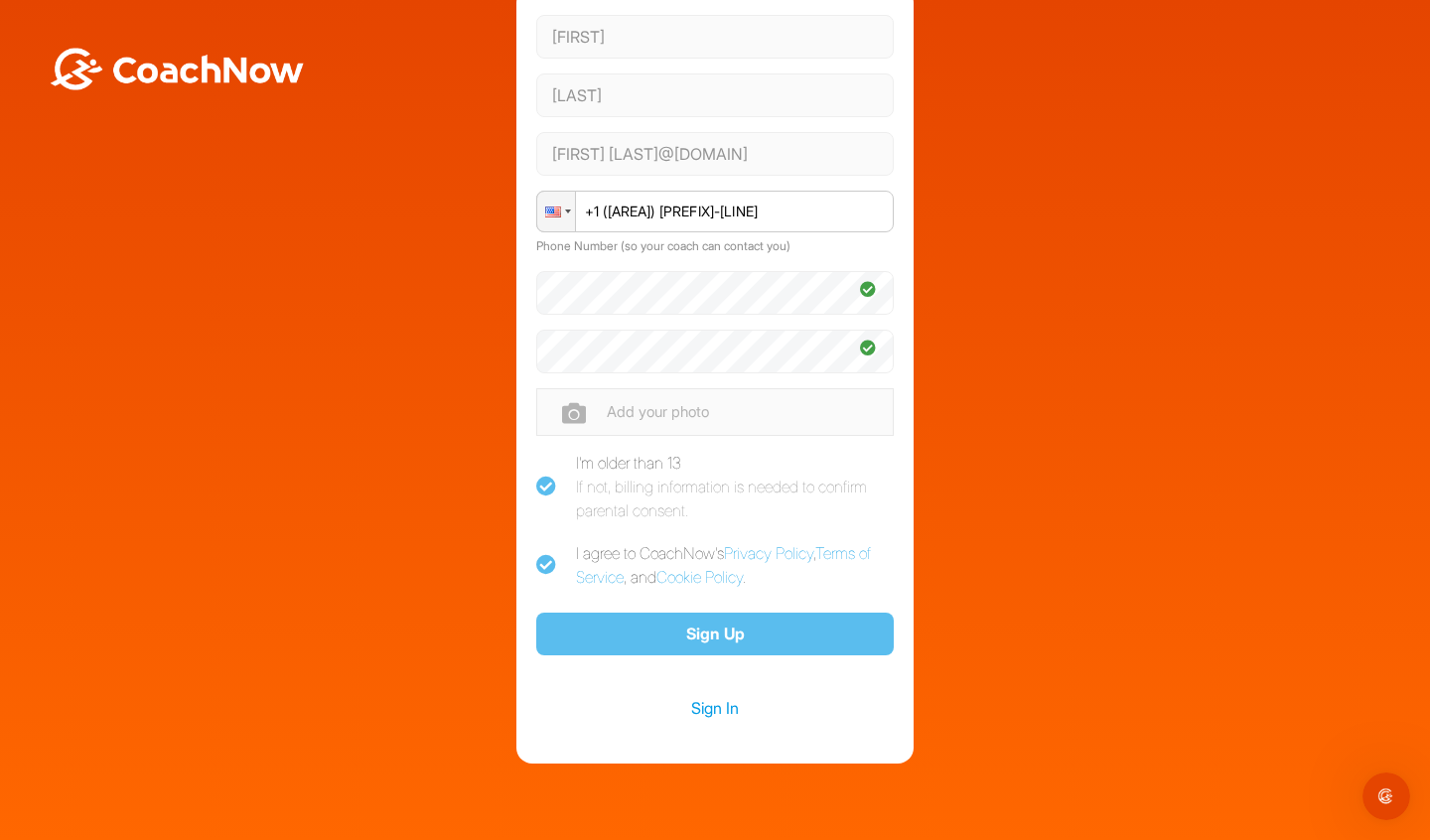 scroll, scrollTop: 20, scrollLeft: 0, axis: vertical 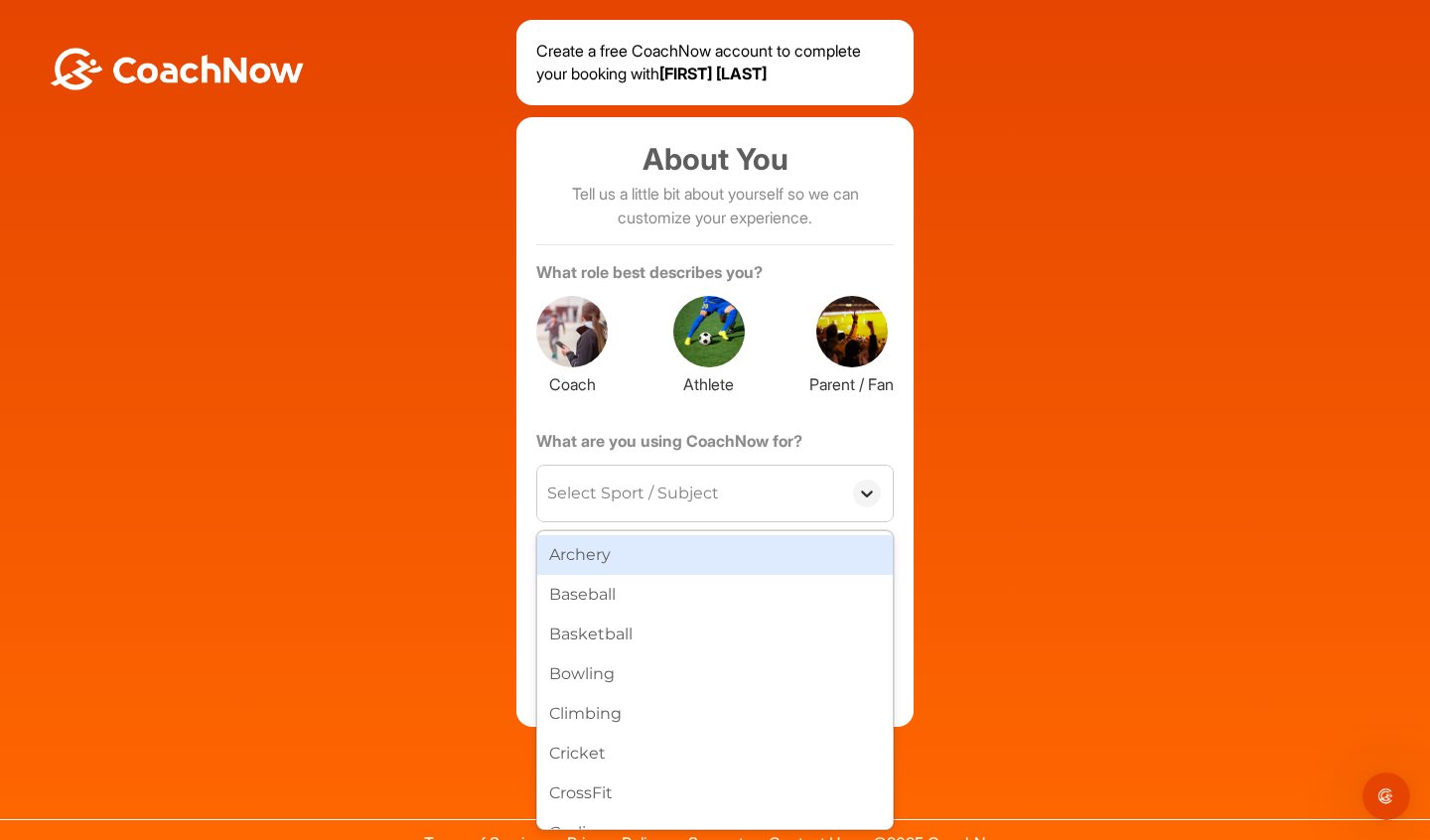 click 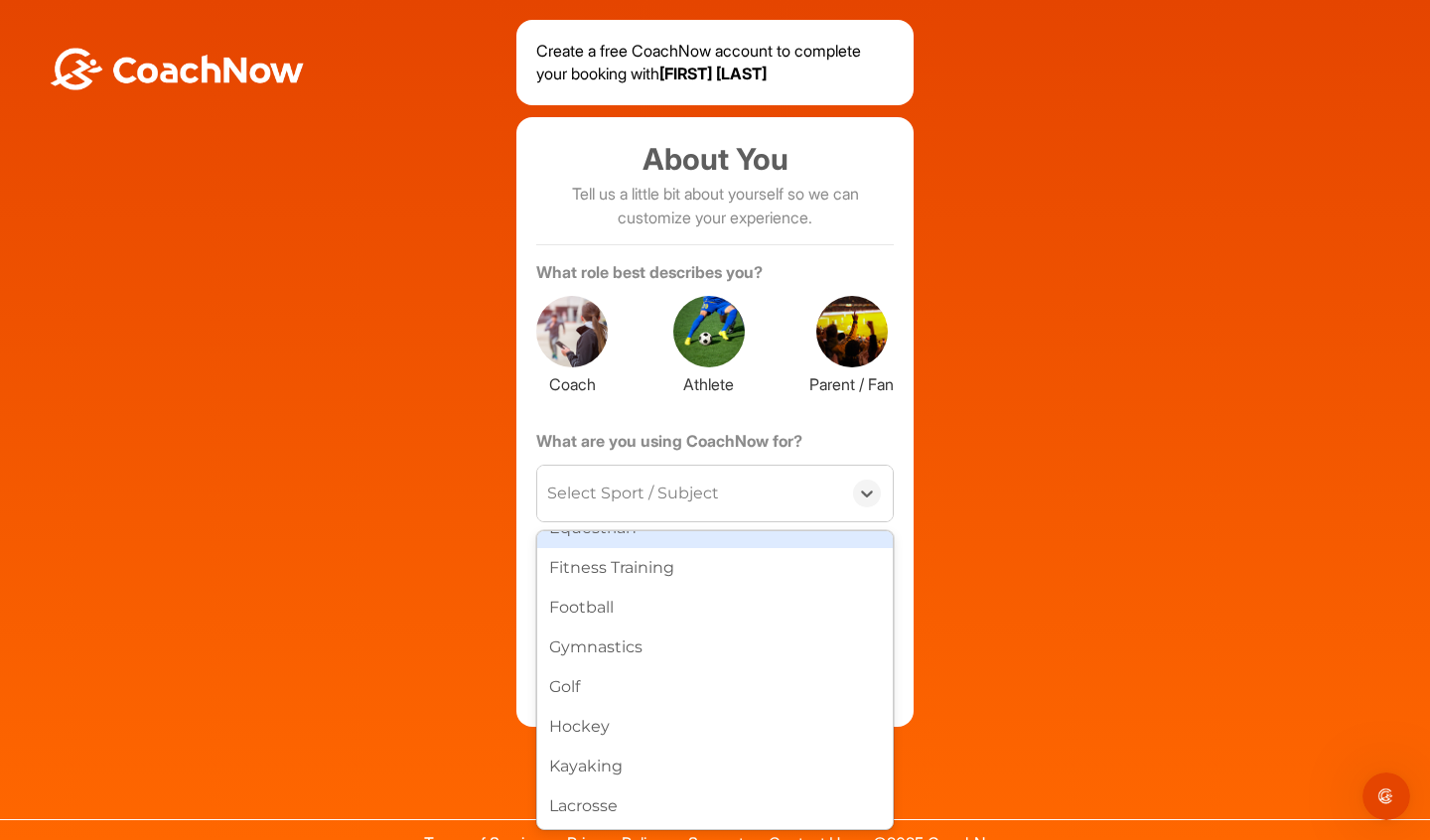 scroll, scrollTop: 387, scrollLeft: 0, axis: vertical 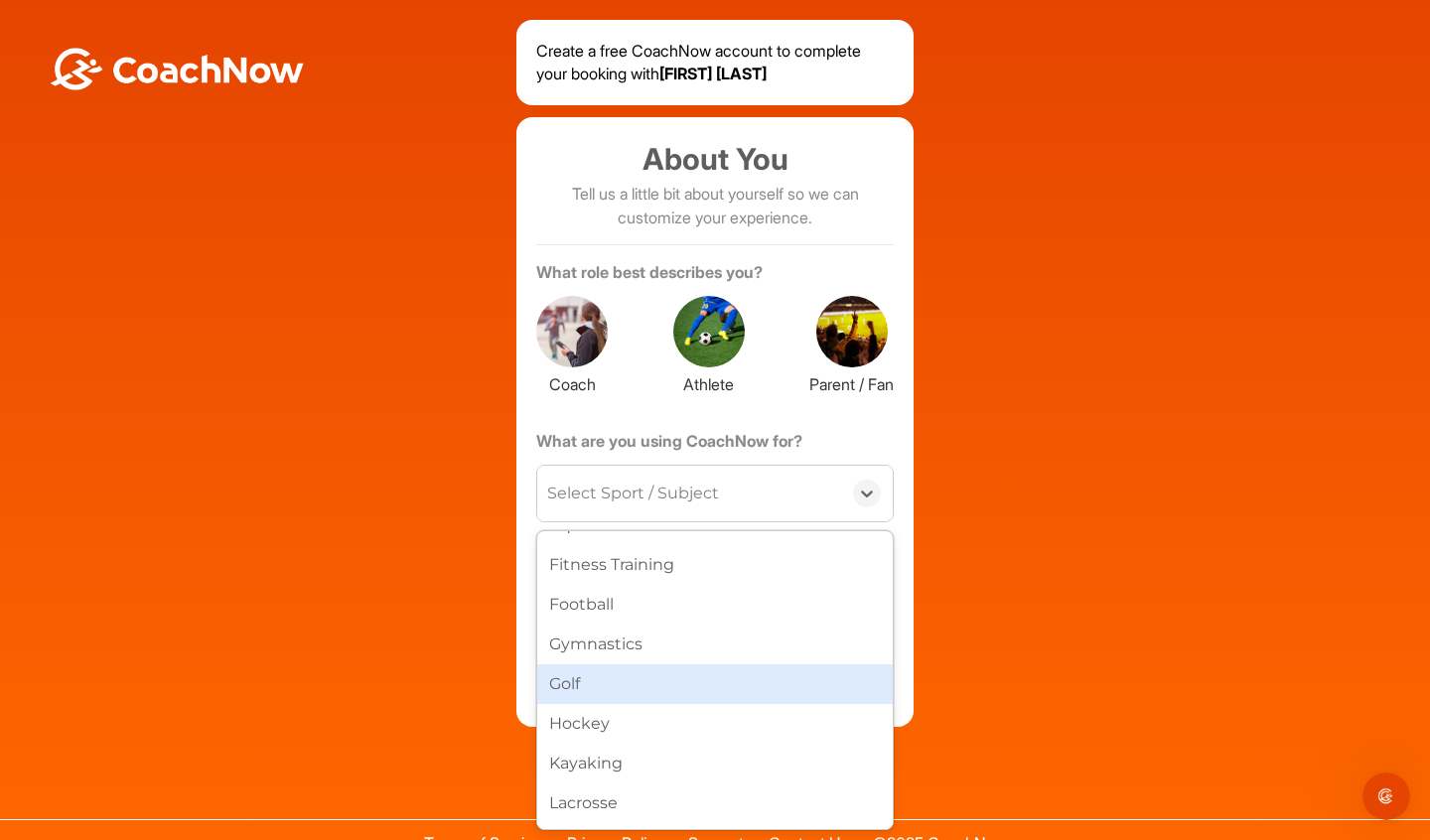 click on "Golf" at bounding box center [715, 684] 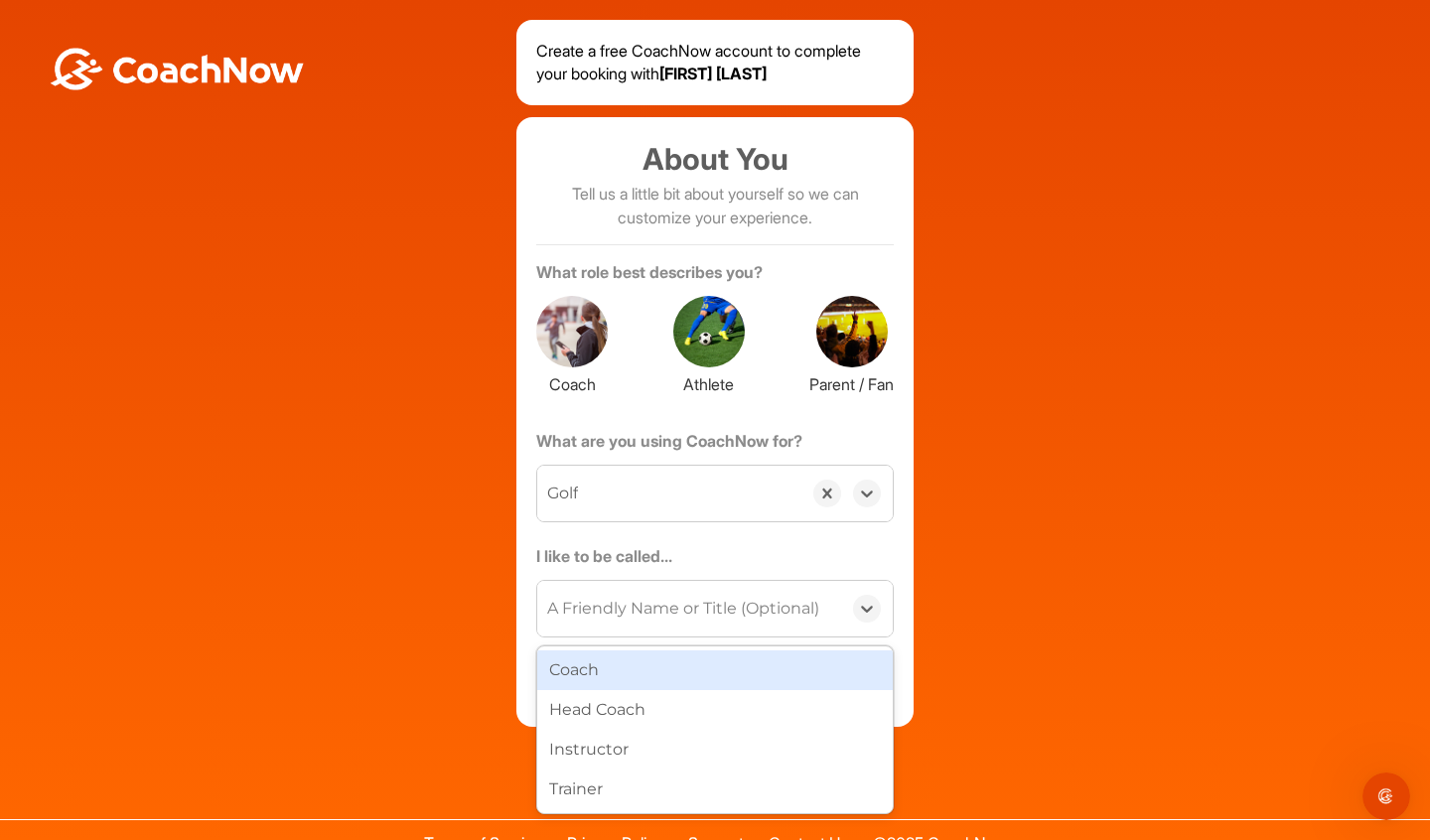 click on "A Friendly Name or Title (Optional)" at bounding box center [683, 609] 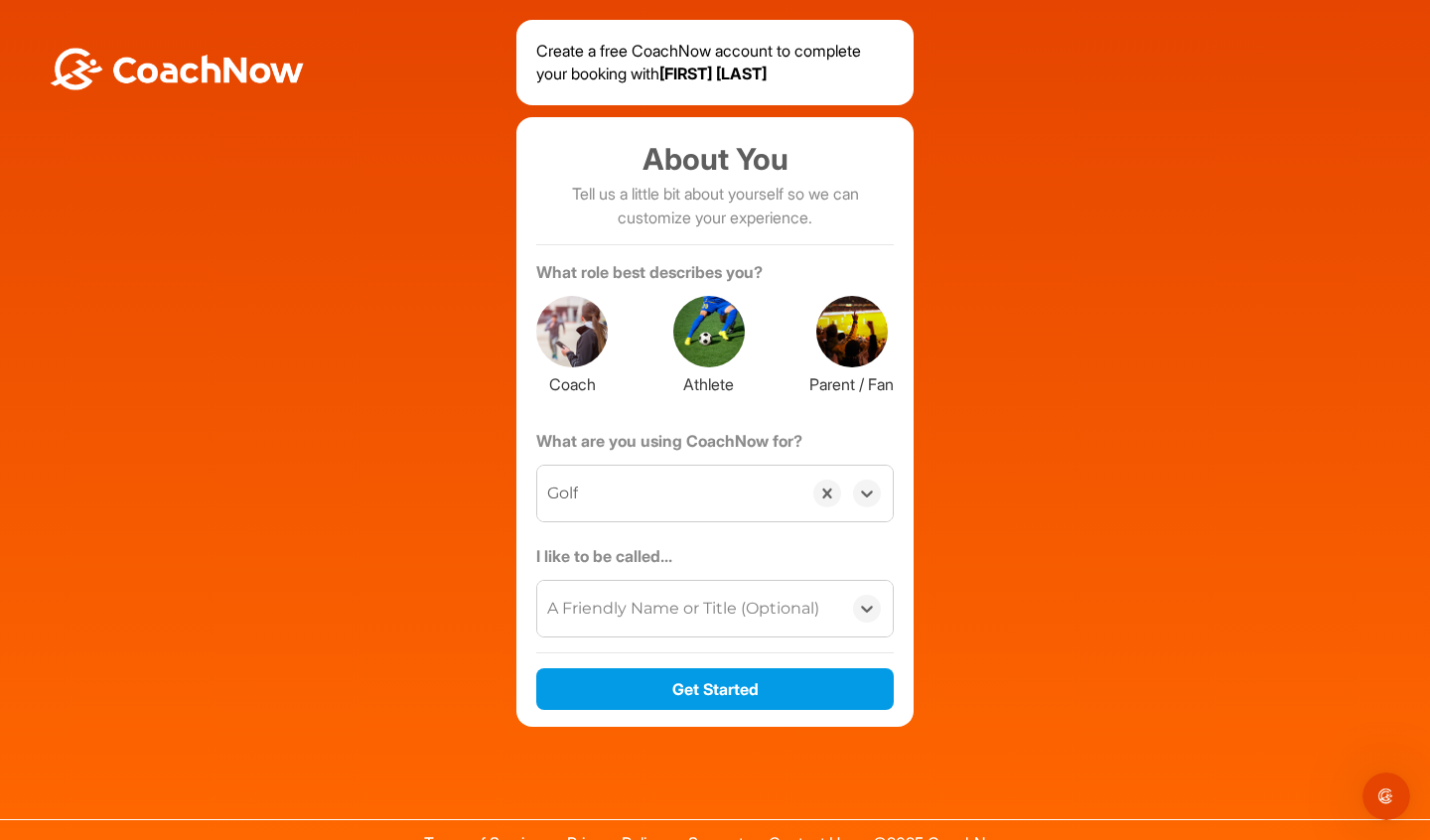 click on "A Friendly Name or Title (Optional)" at bounding box center [683, 609] 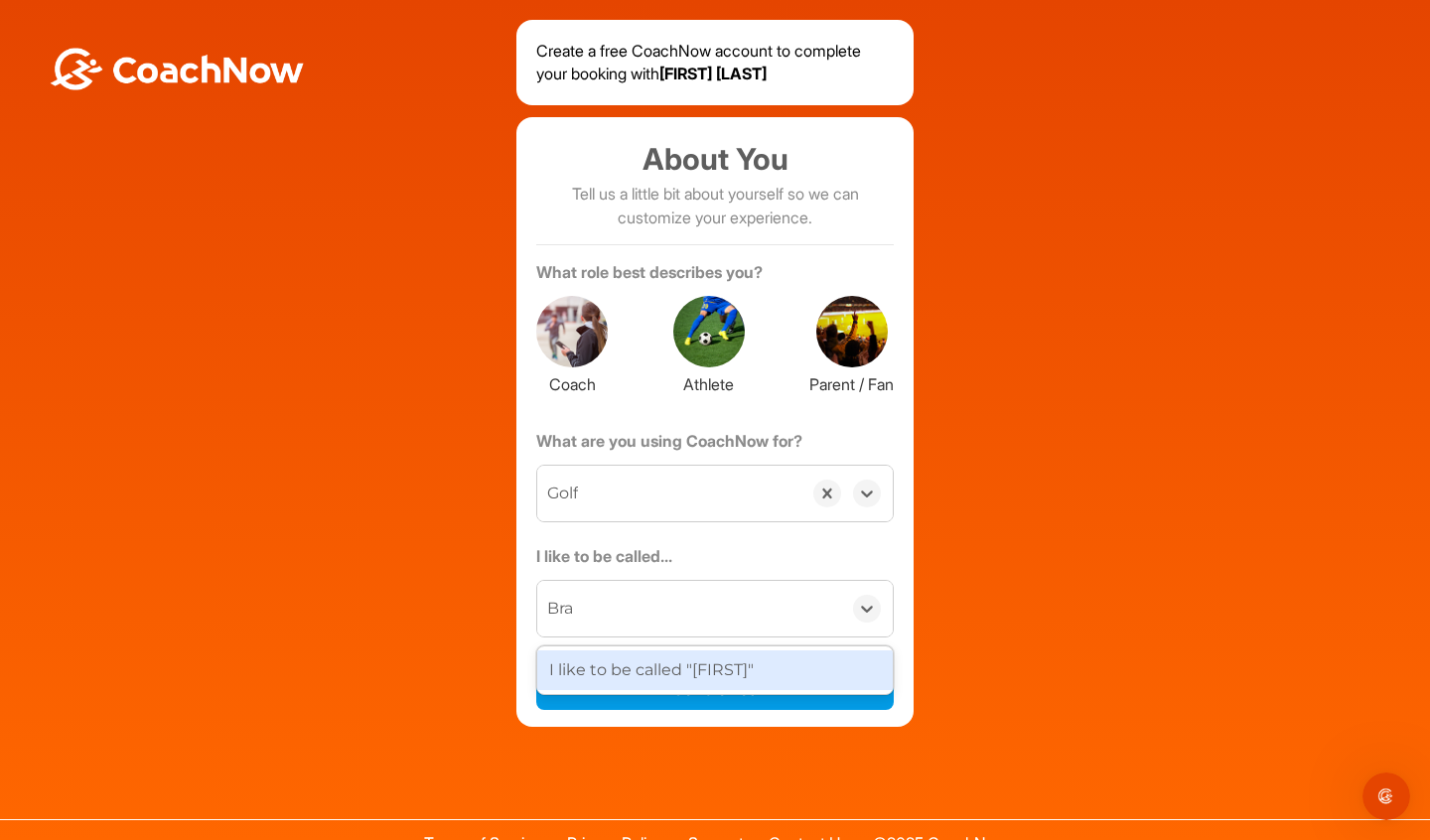 type on "[FIRST]" 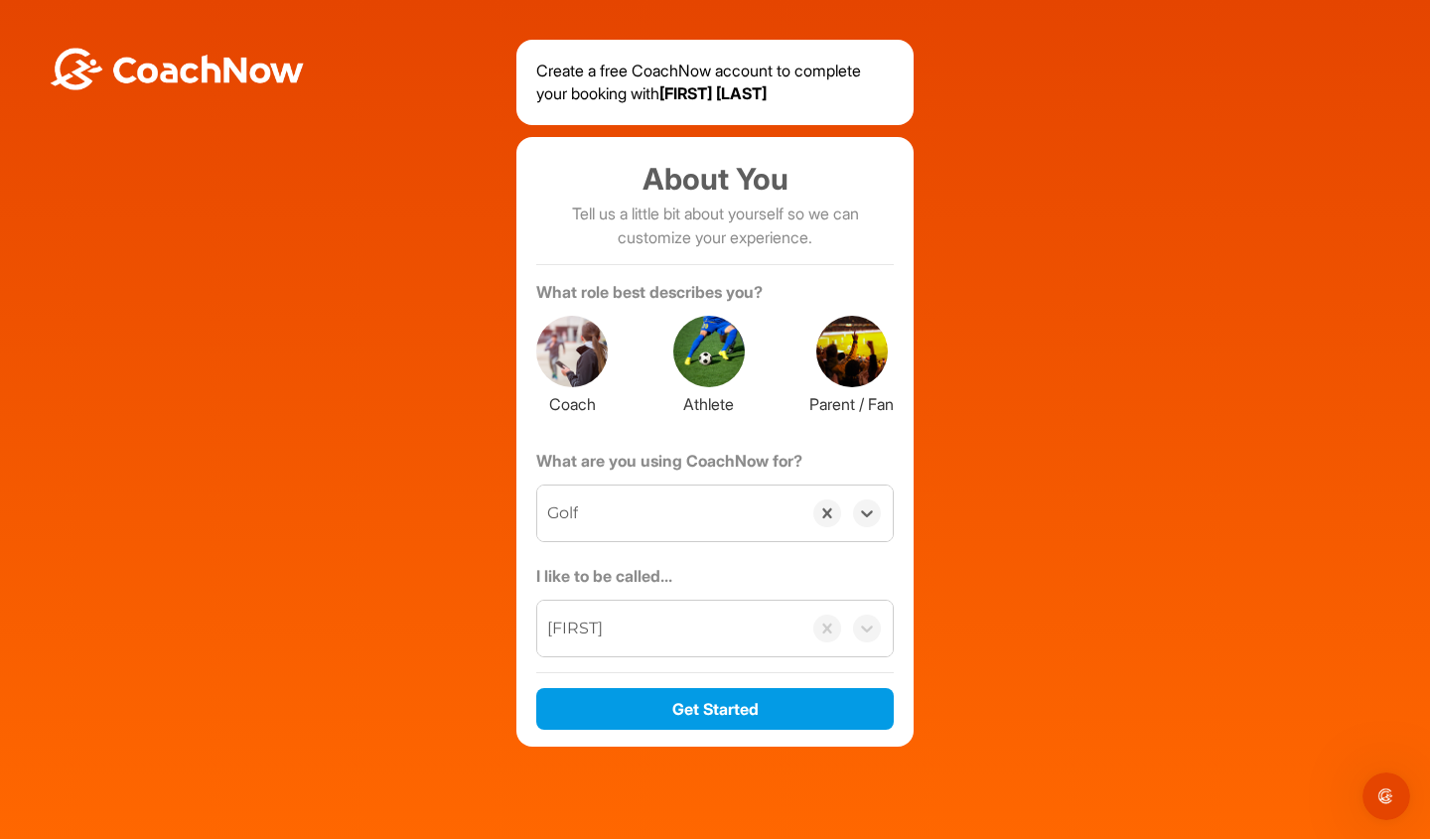 scroll, scrollTop: 0, scrollLeft: 0, axis: both 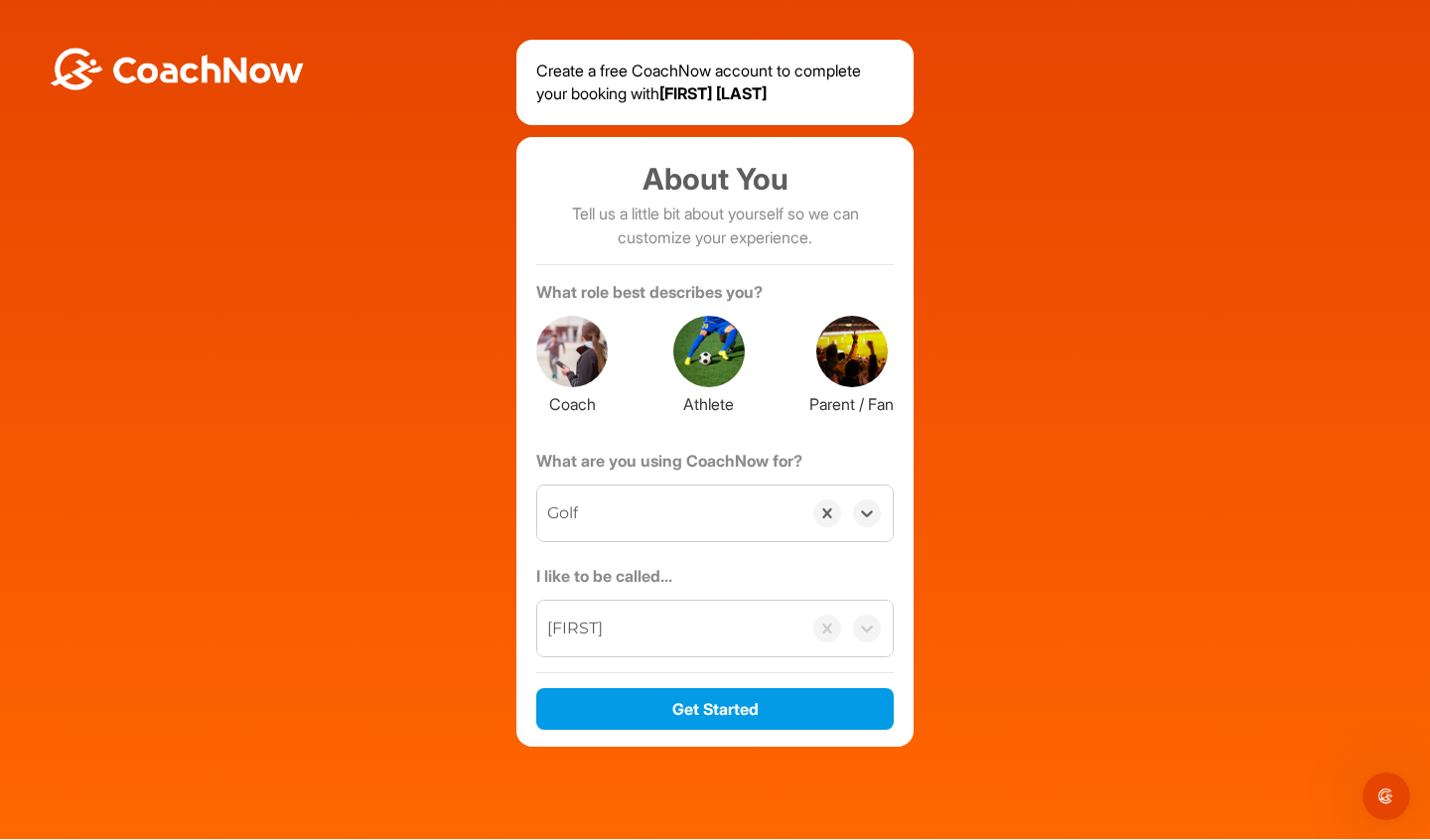 click at bounding box center [709, 351] 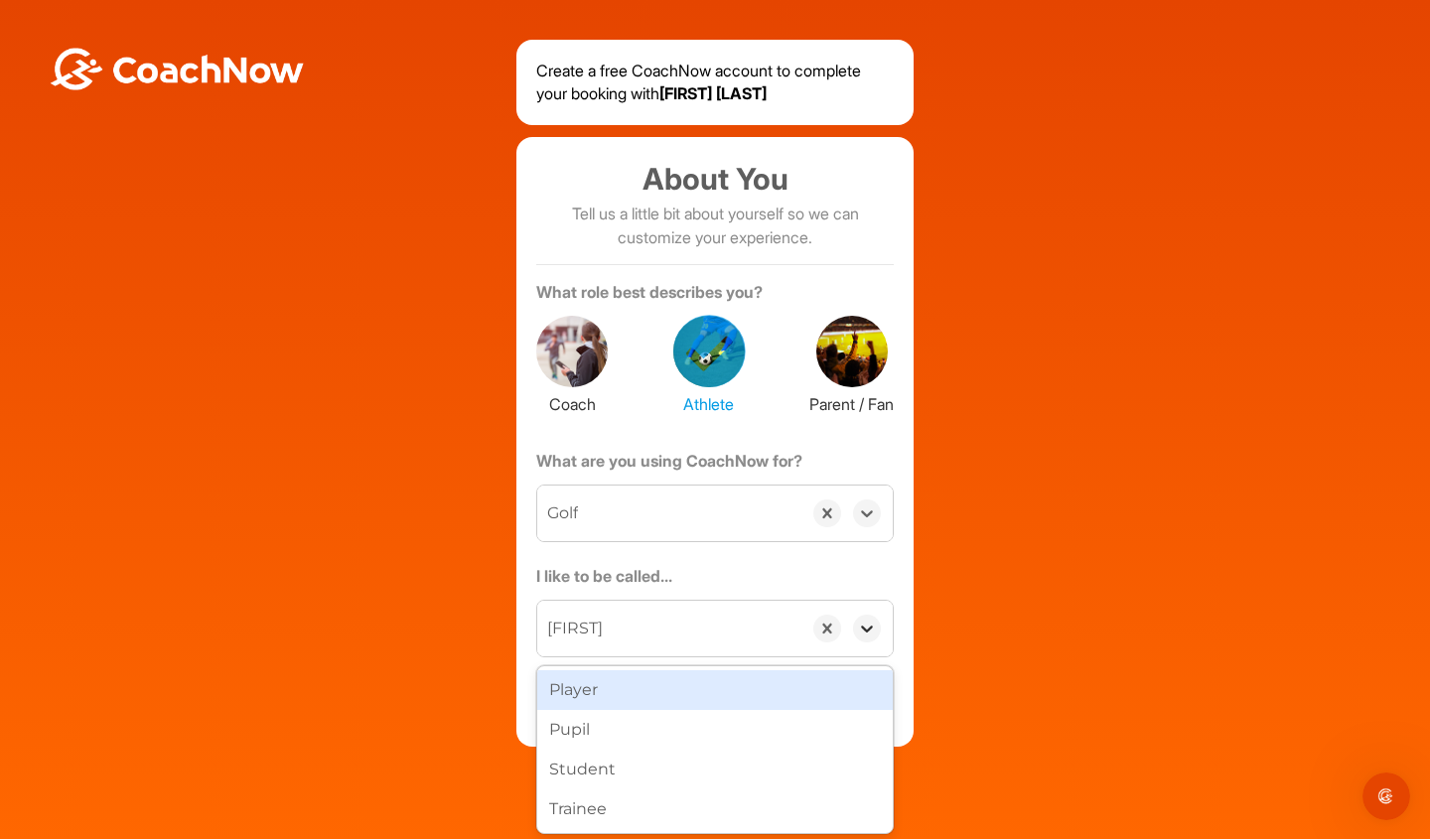 click 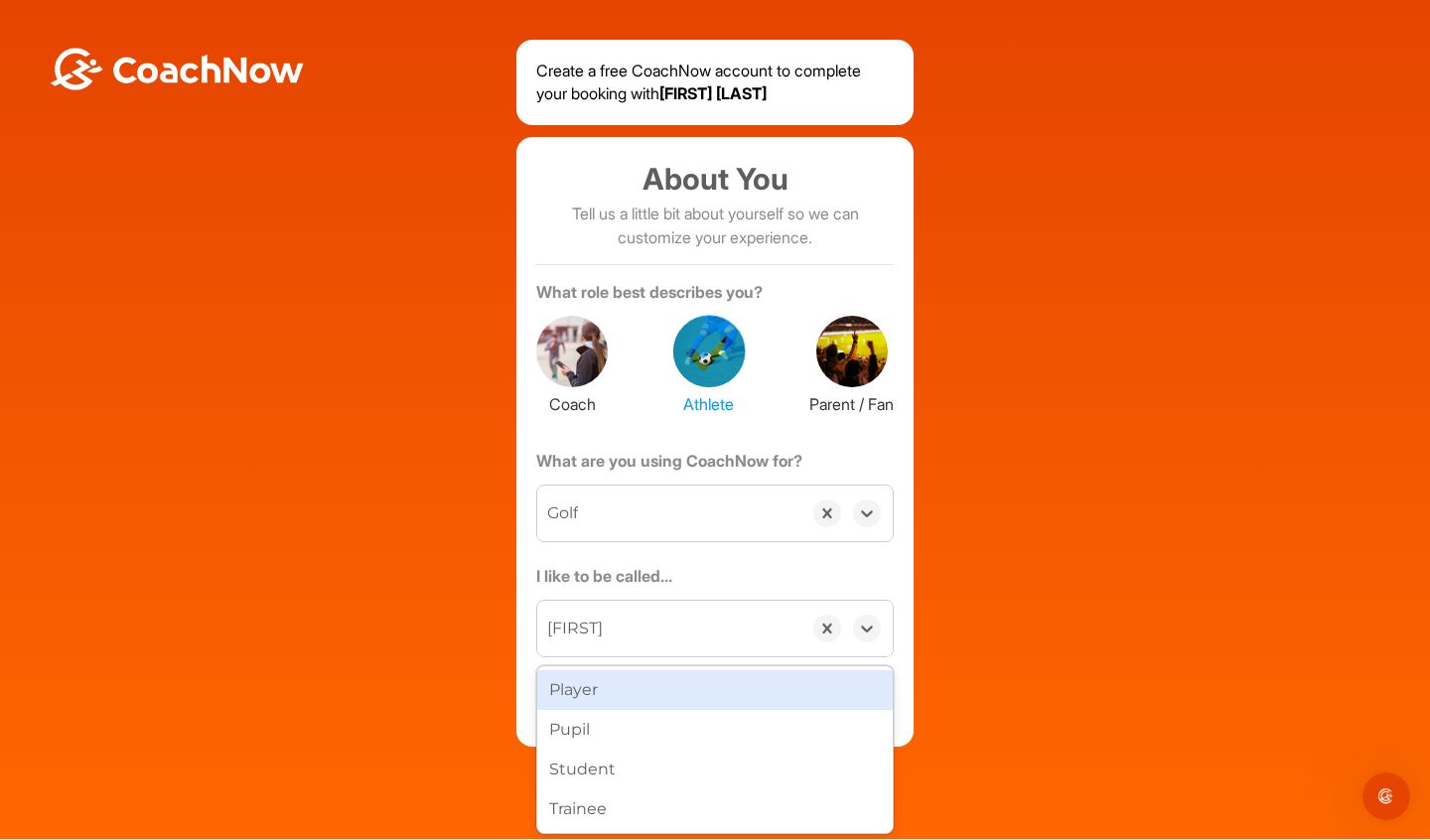 click on "Player" at bounding box center [715, 690] 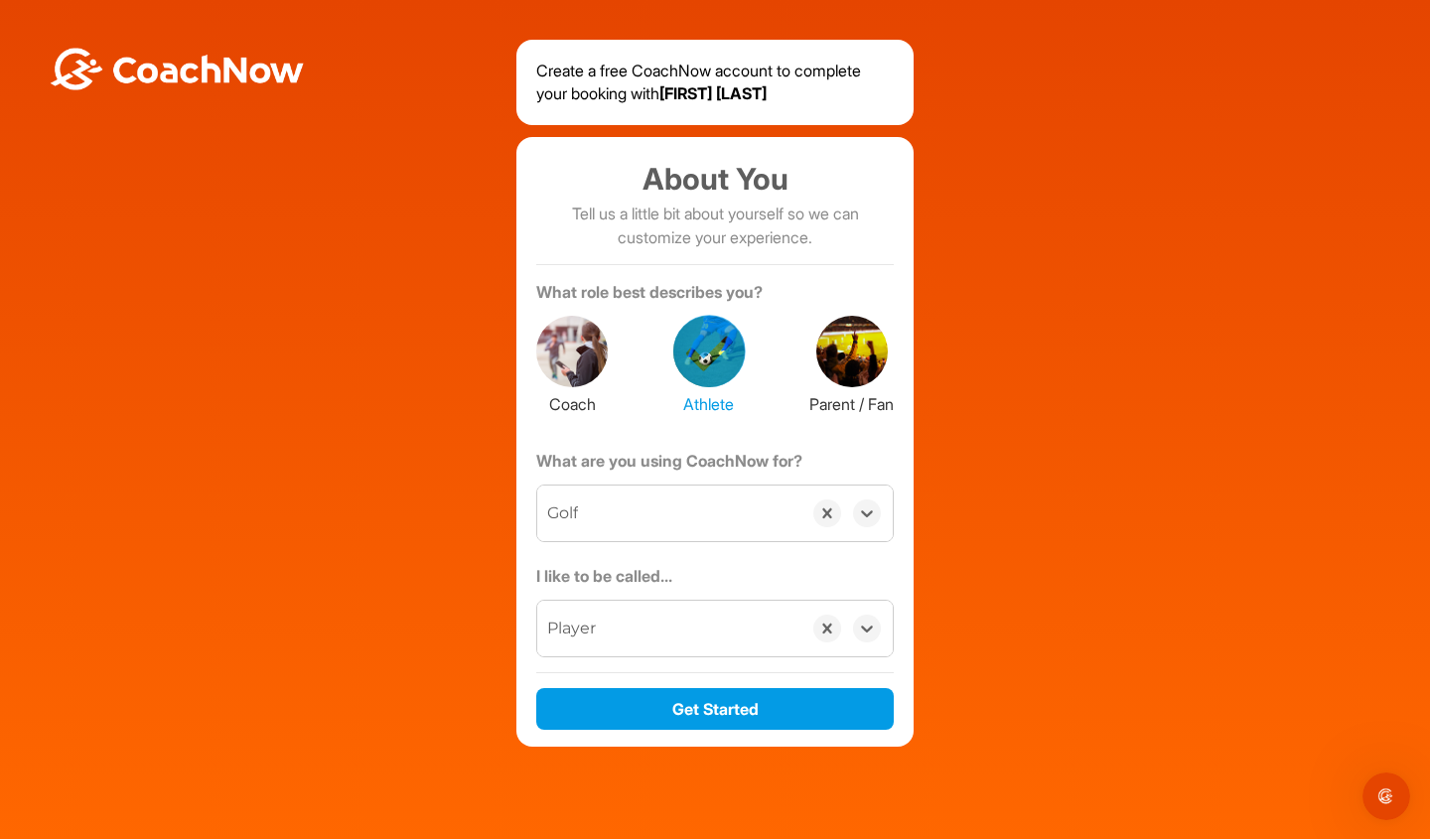 scroll, scrollTop: 0, scrollLeft: 0, axis: both 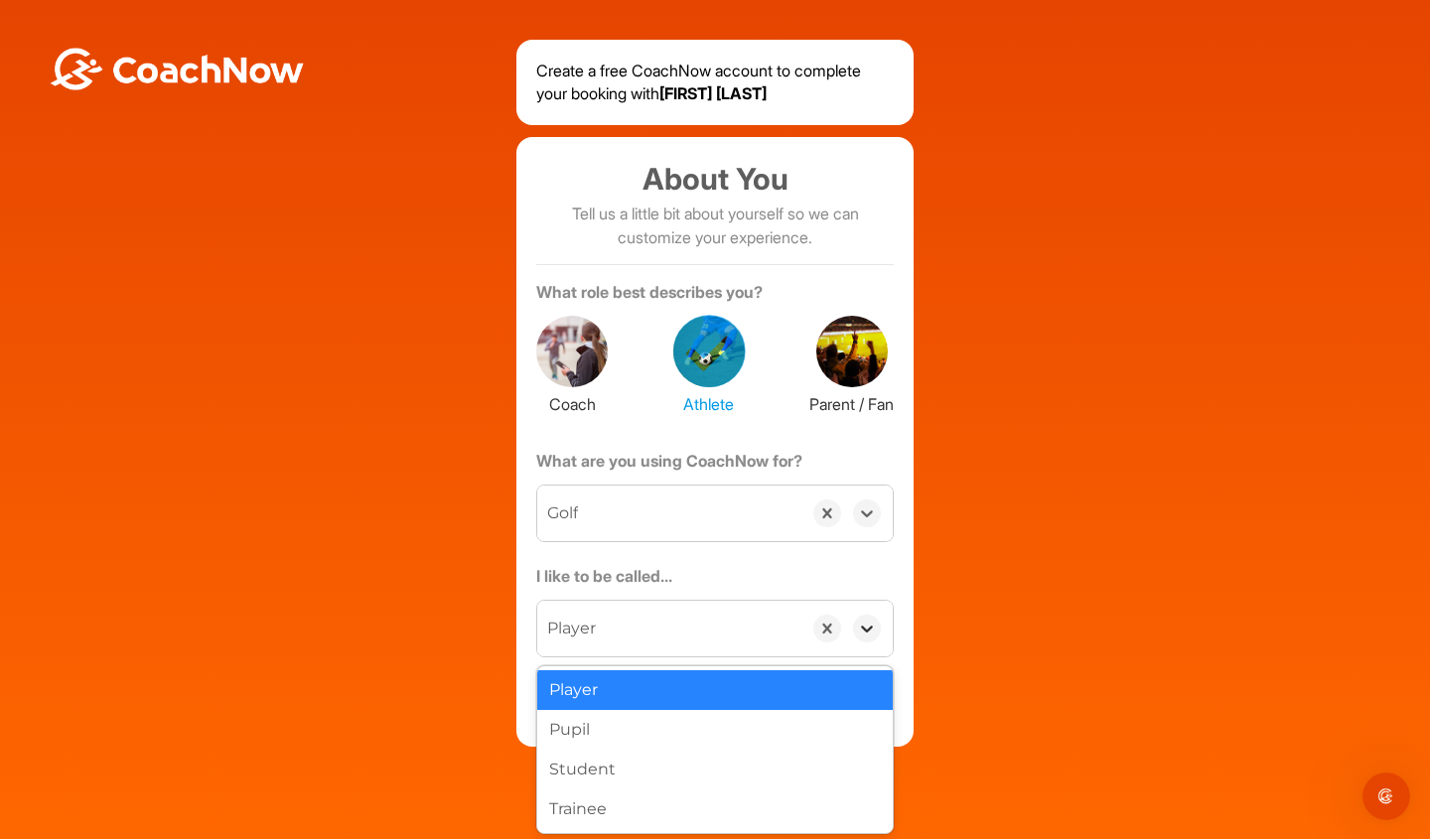 click 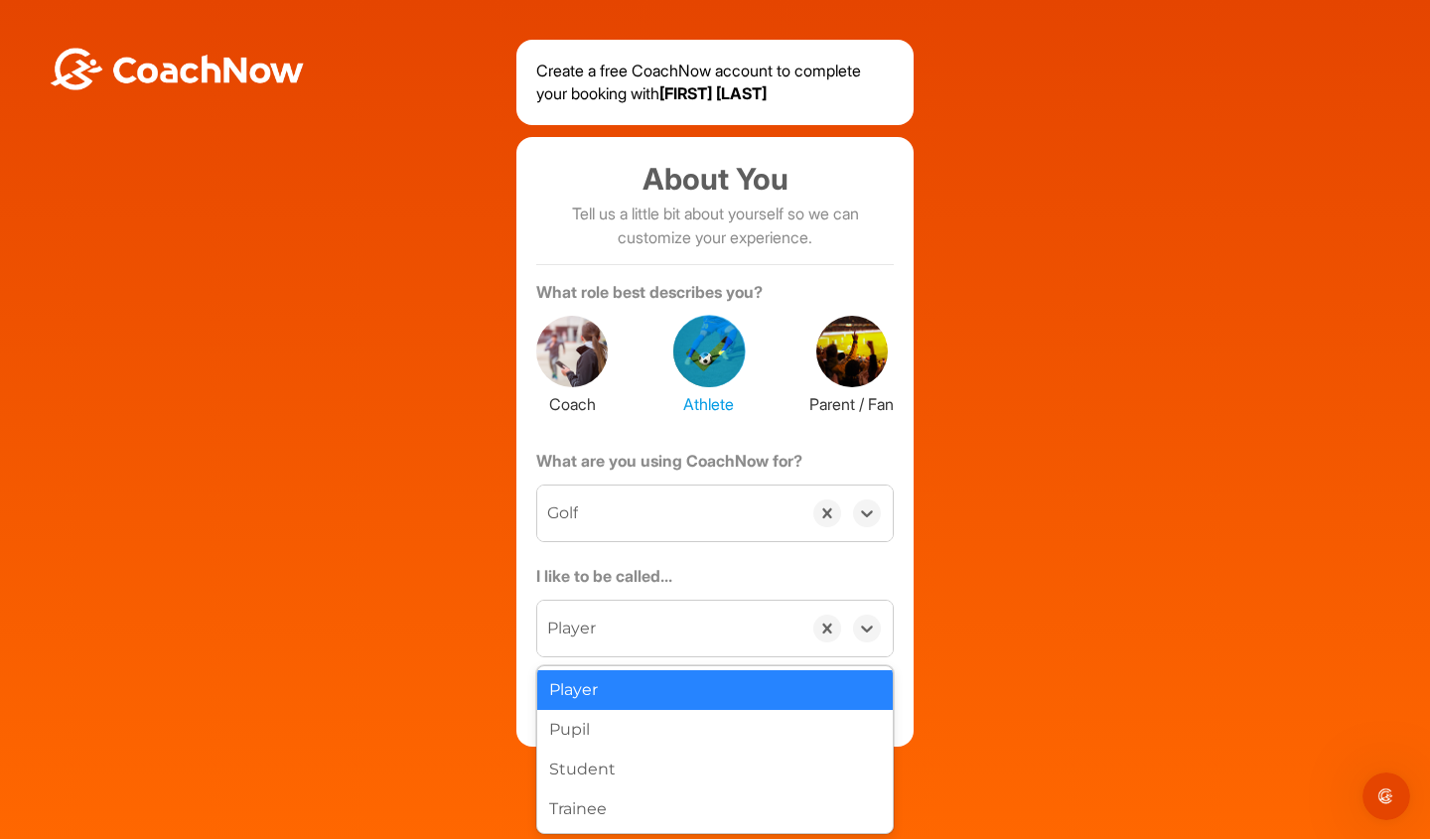 click on "Player" at bounding box center [715, 690] 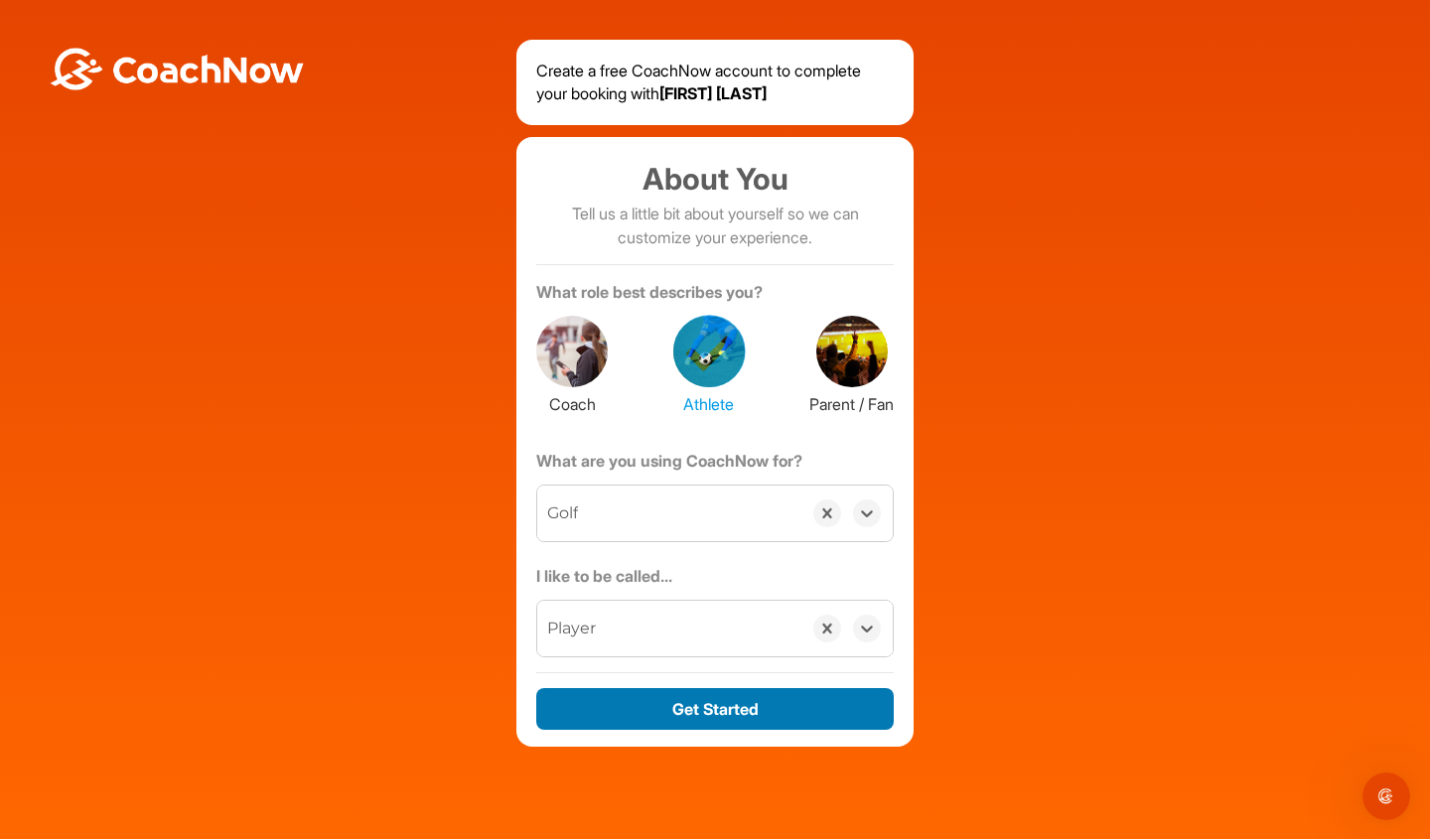 click on "Get Started" at bounding box center [715, 709] 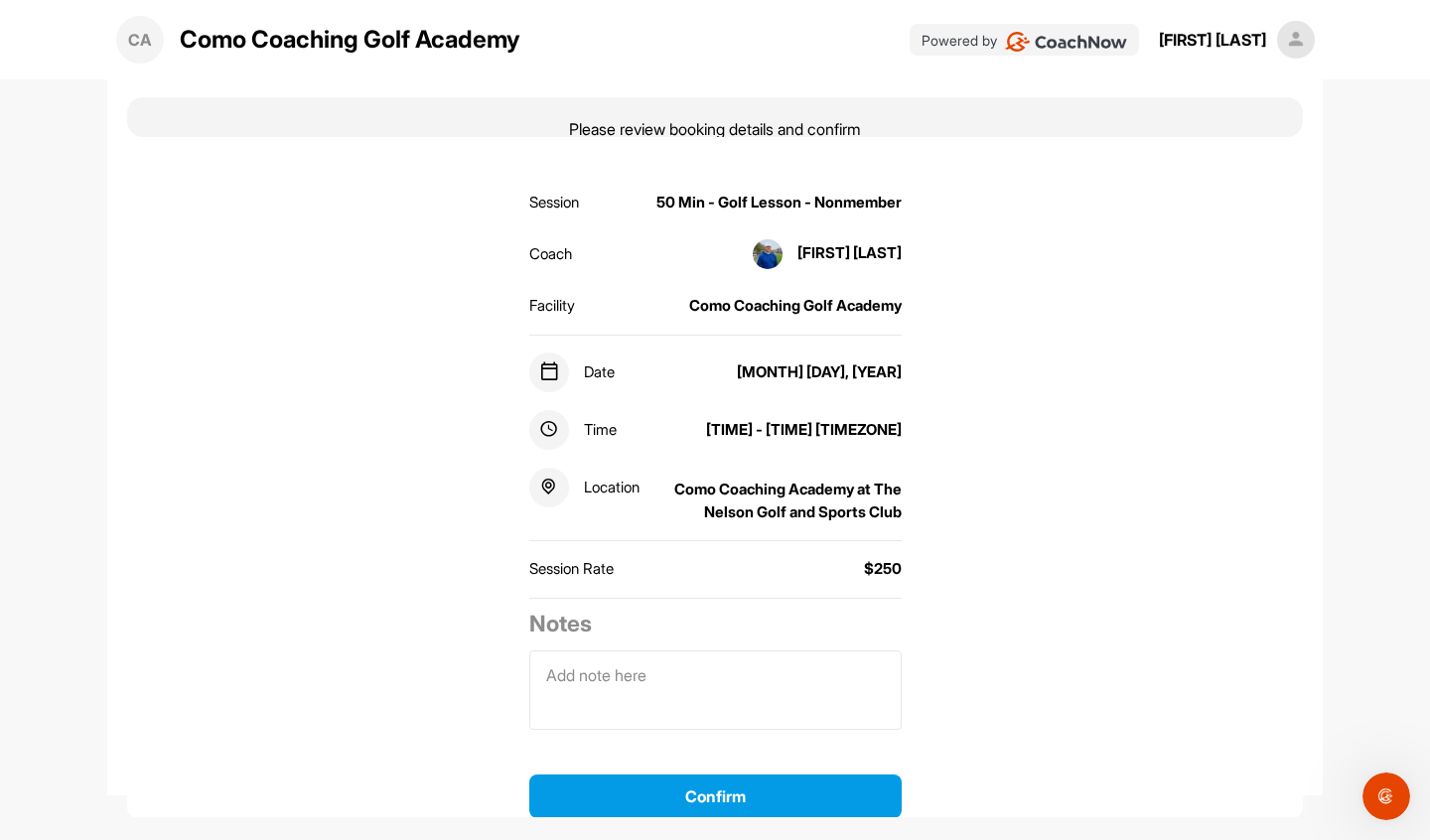 scroll, scrollTop: 117, scrollLeft: 0, axis: vertical 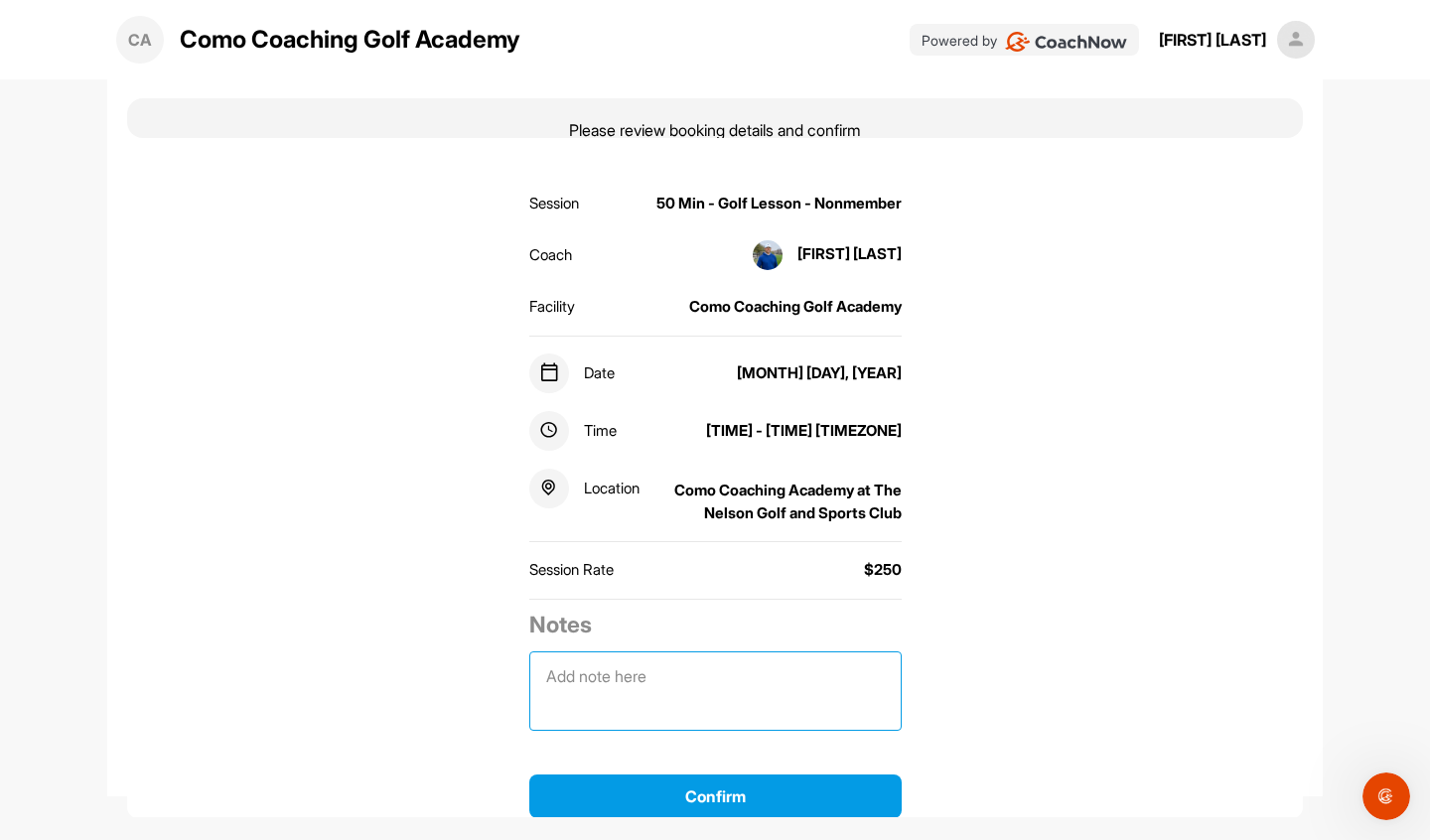 click at bounding box center [715, 691] 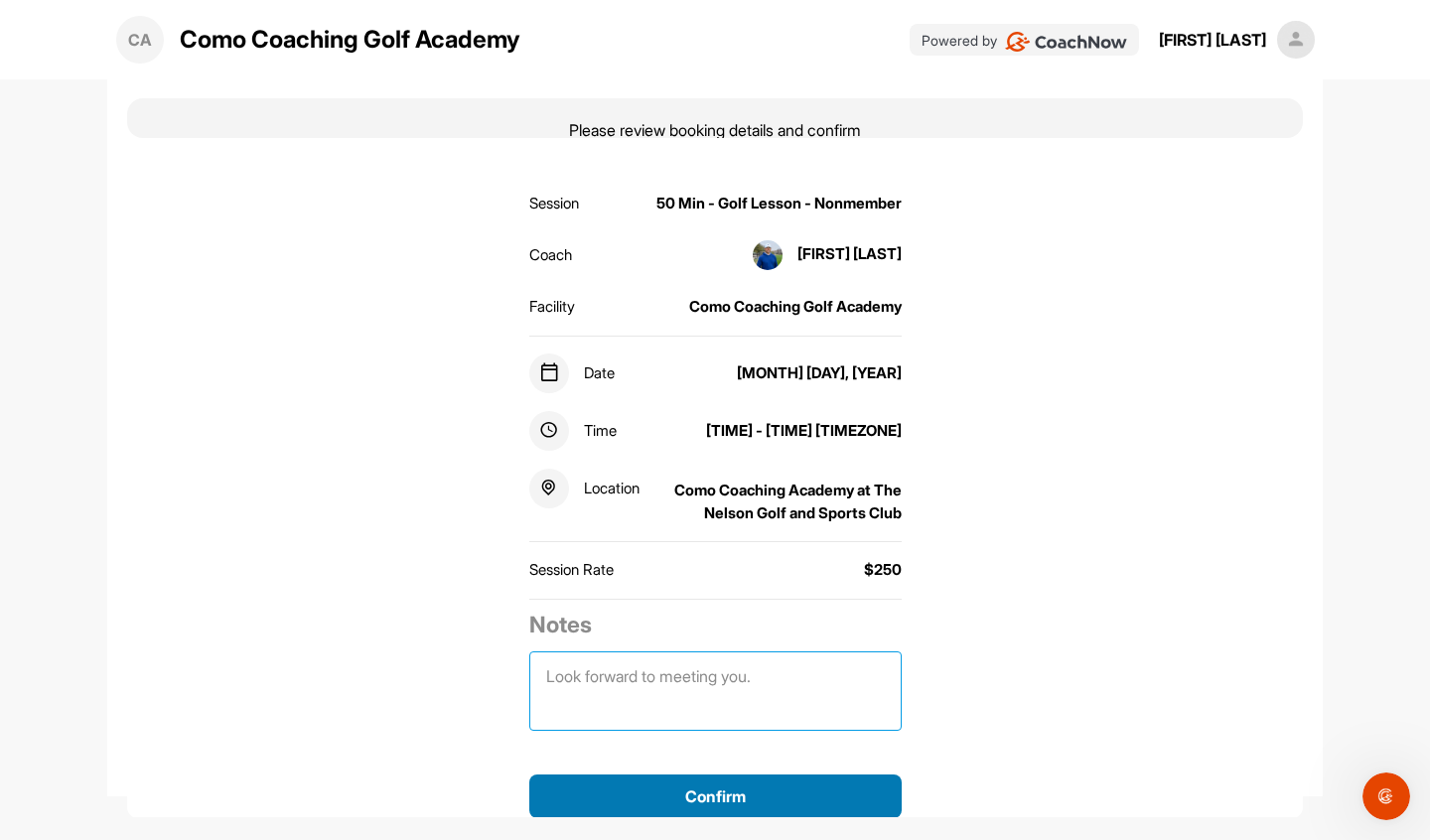 type on "Look forward to meeting you." 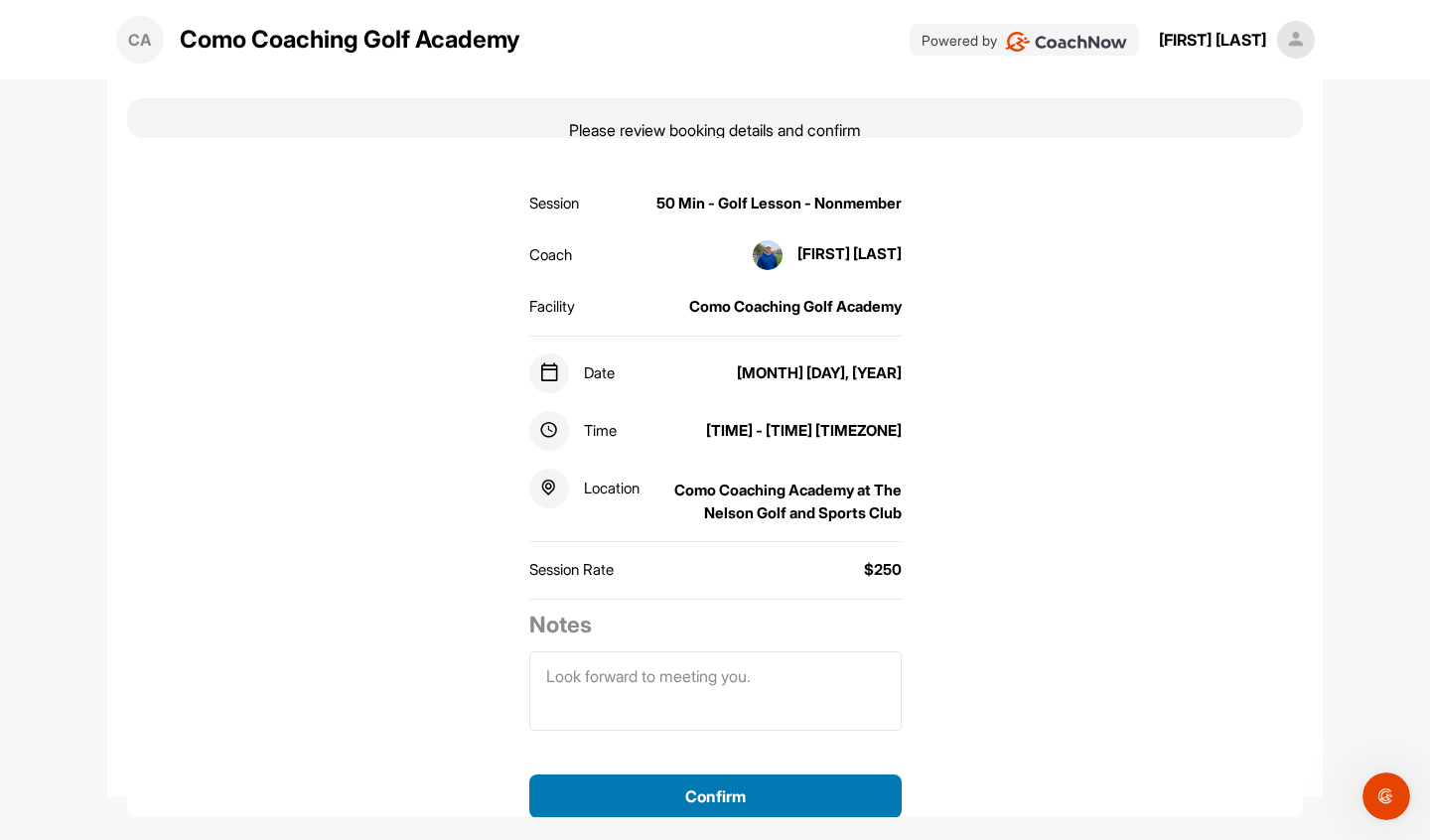 click on "Confirm" at bounding box center (715, 795) 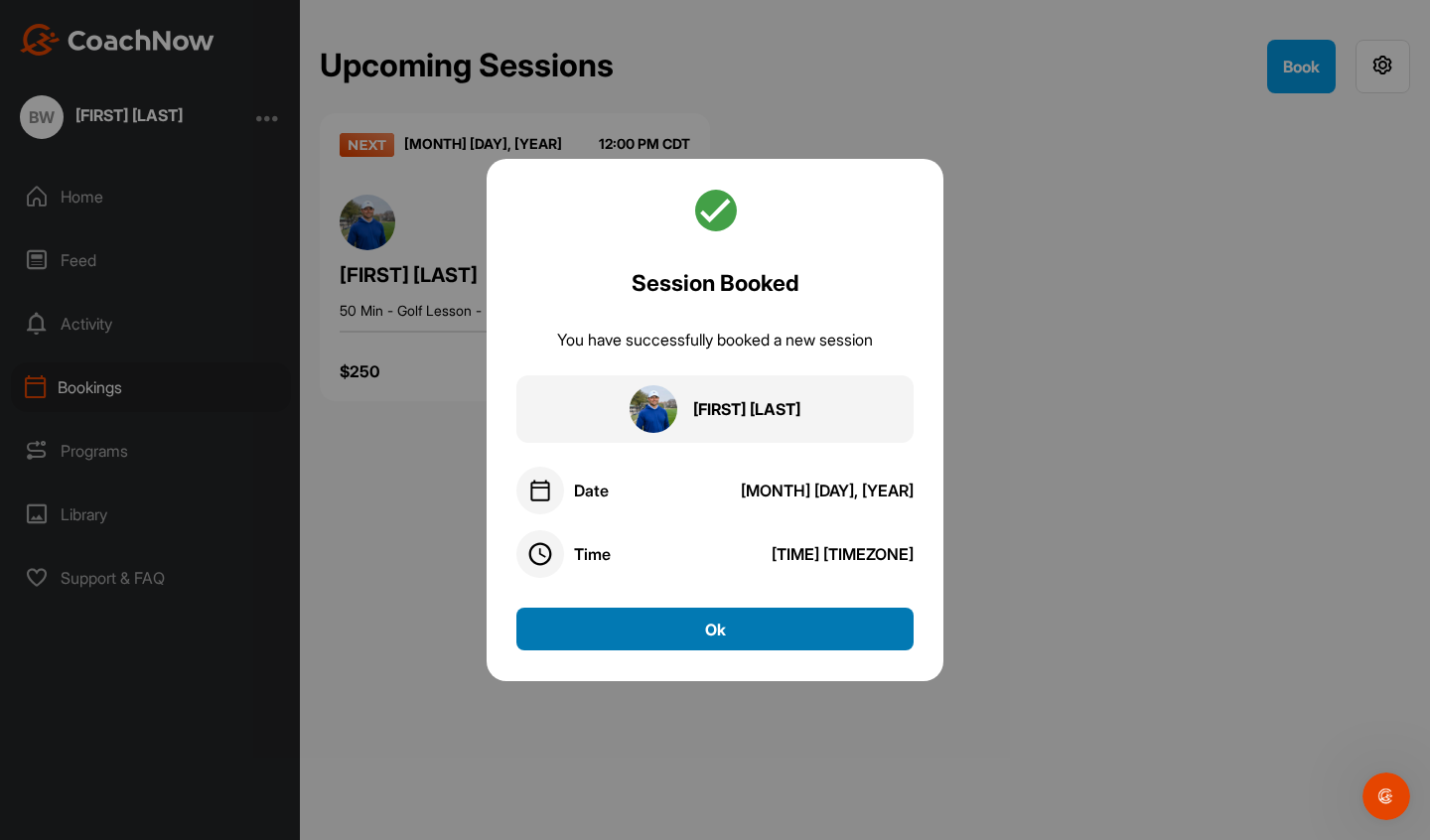 click on "Ok" at bounding box center [715, 629] 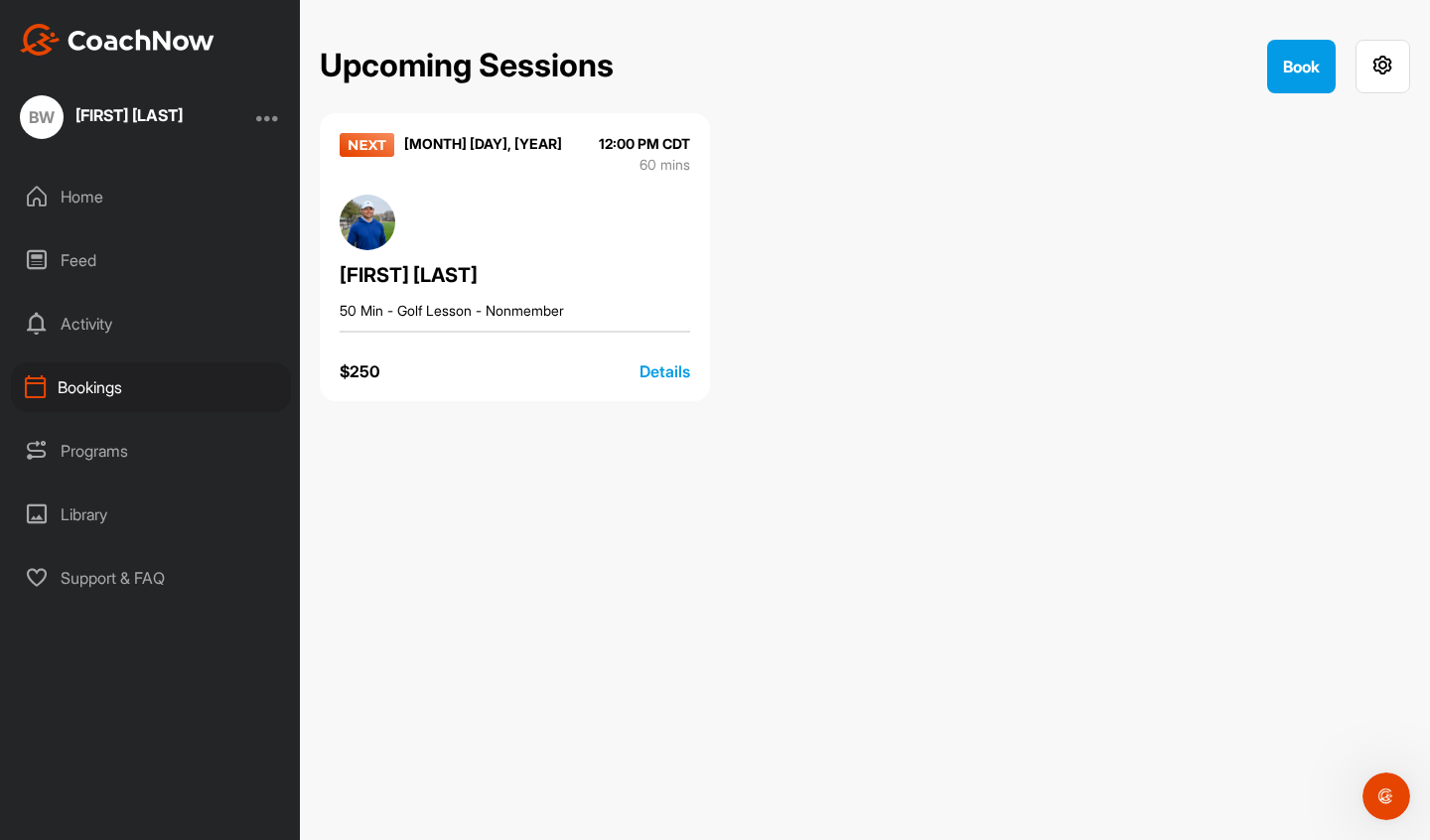 click at bounding box center [268, 117] 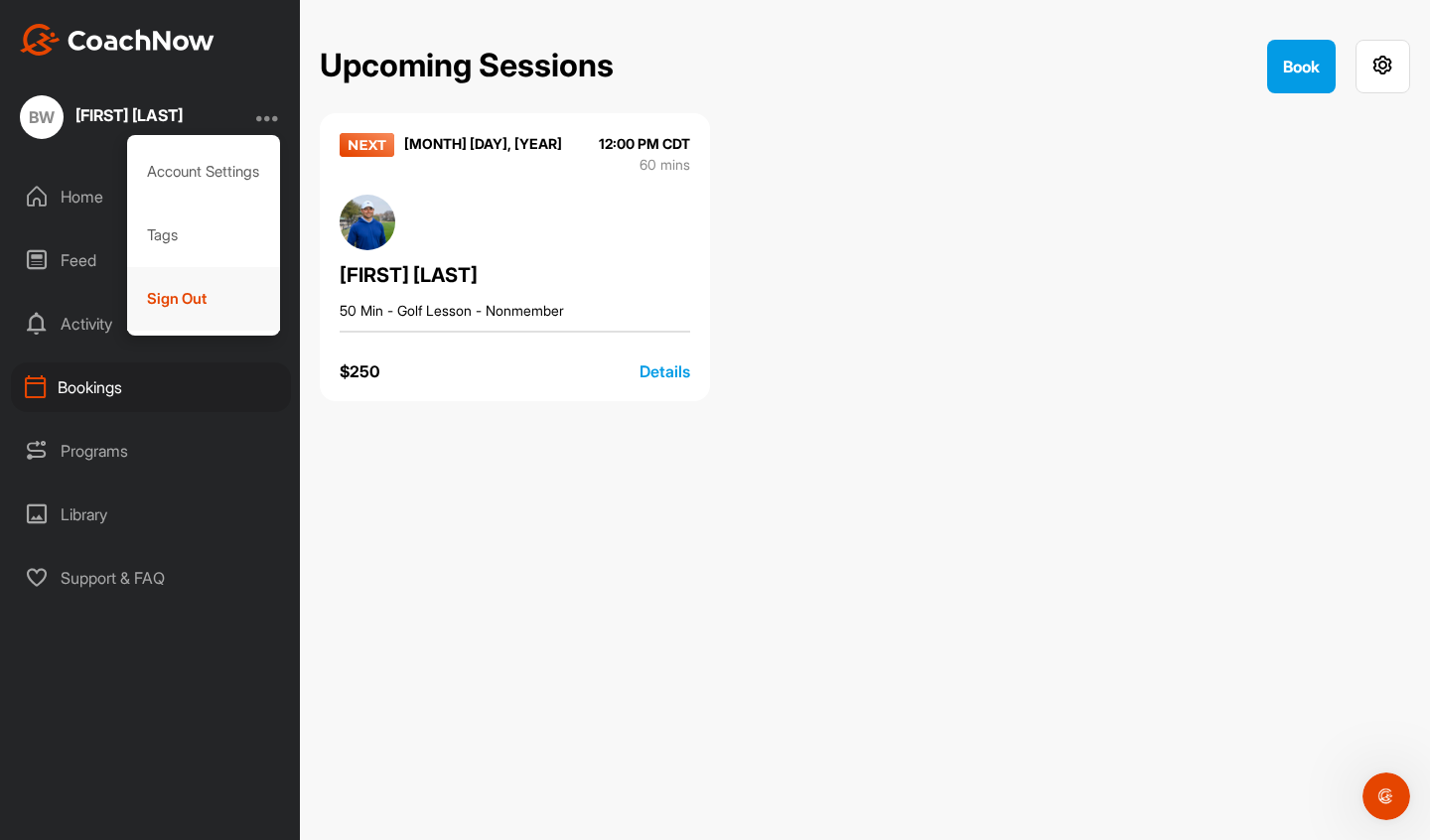 click on "Sign Out" at bounding box center (204, 299) 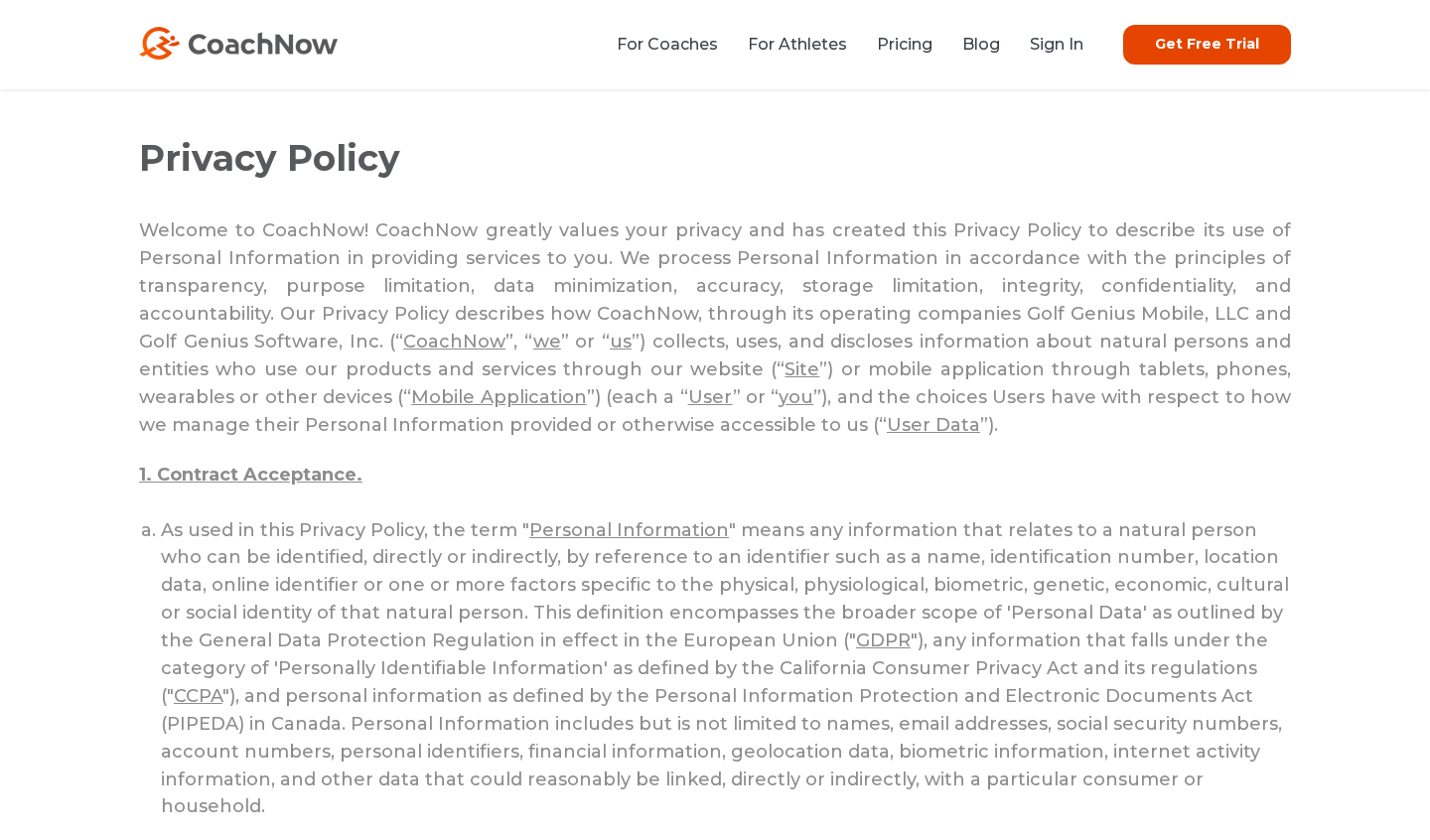 scroll, scrollTop: 0, scrollLeft: 0, axis: both 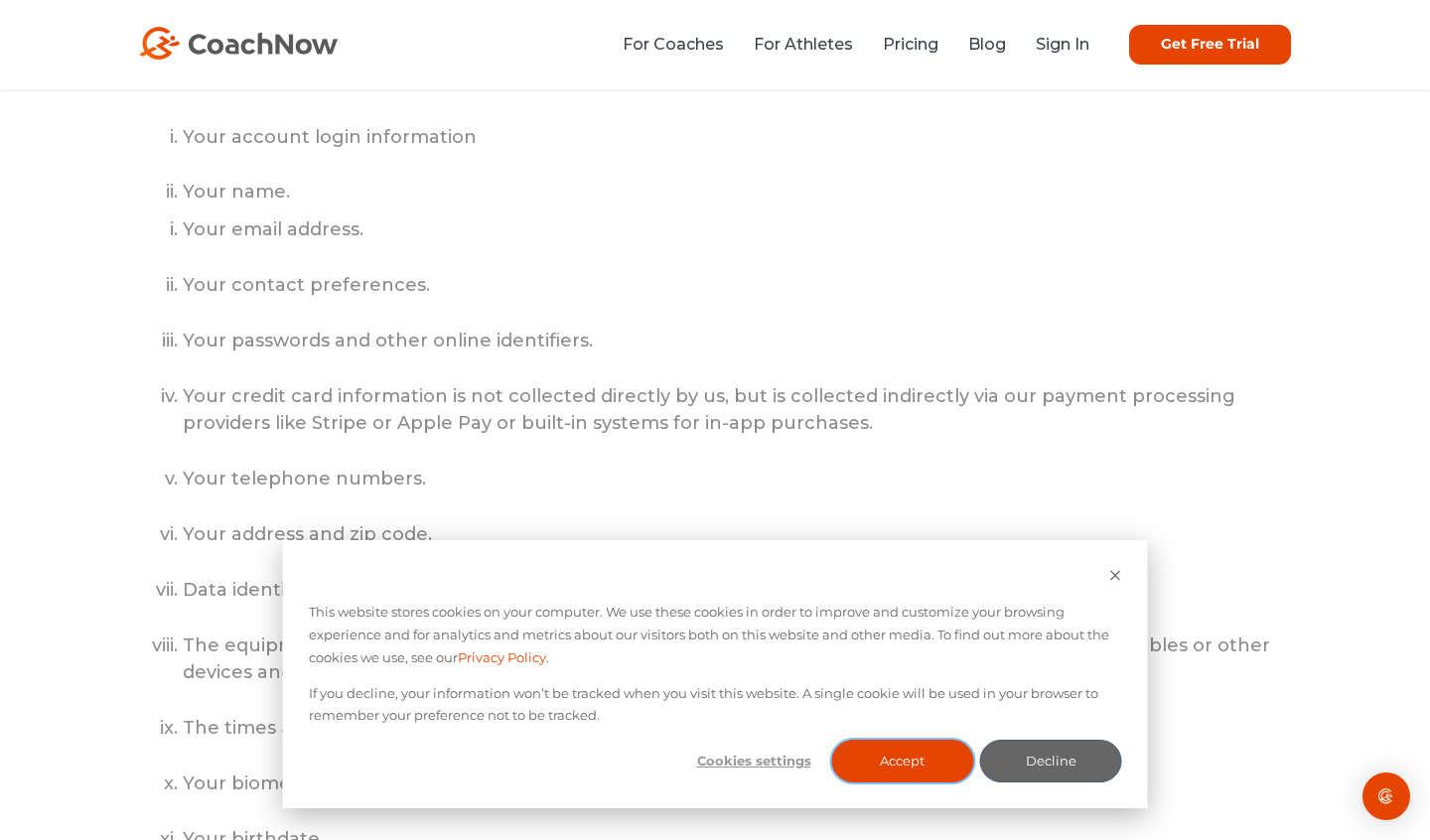 click on "Accept" at bounding box center (902, 761) 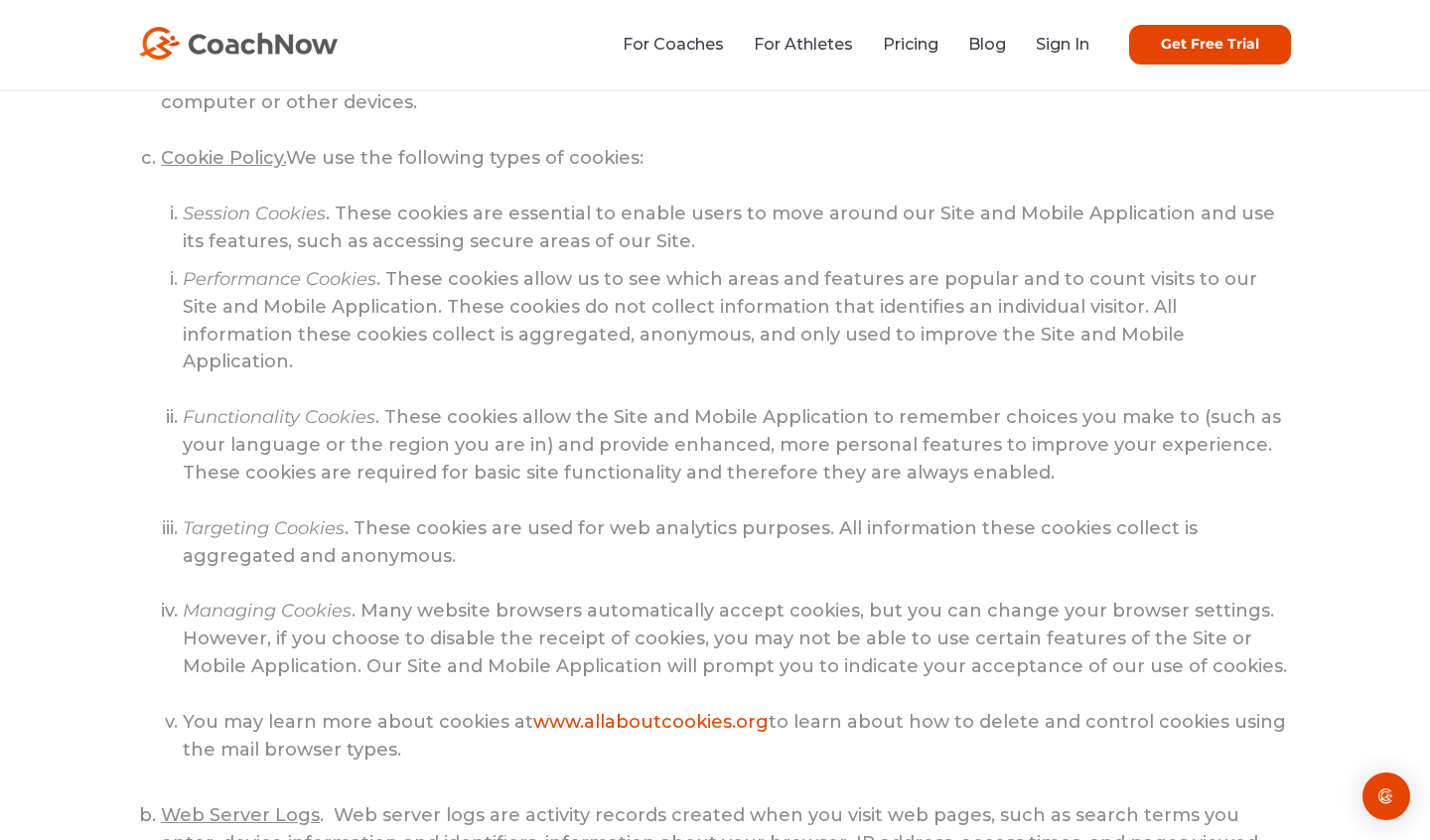 scroll, scrollTop: 6467, scrollLeft: 0, axis: vertical 